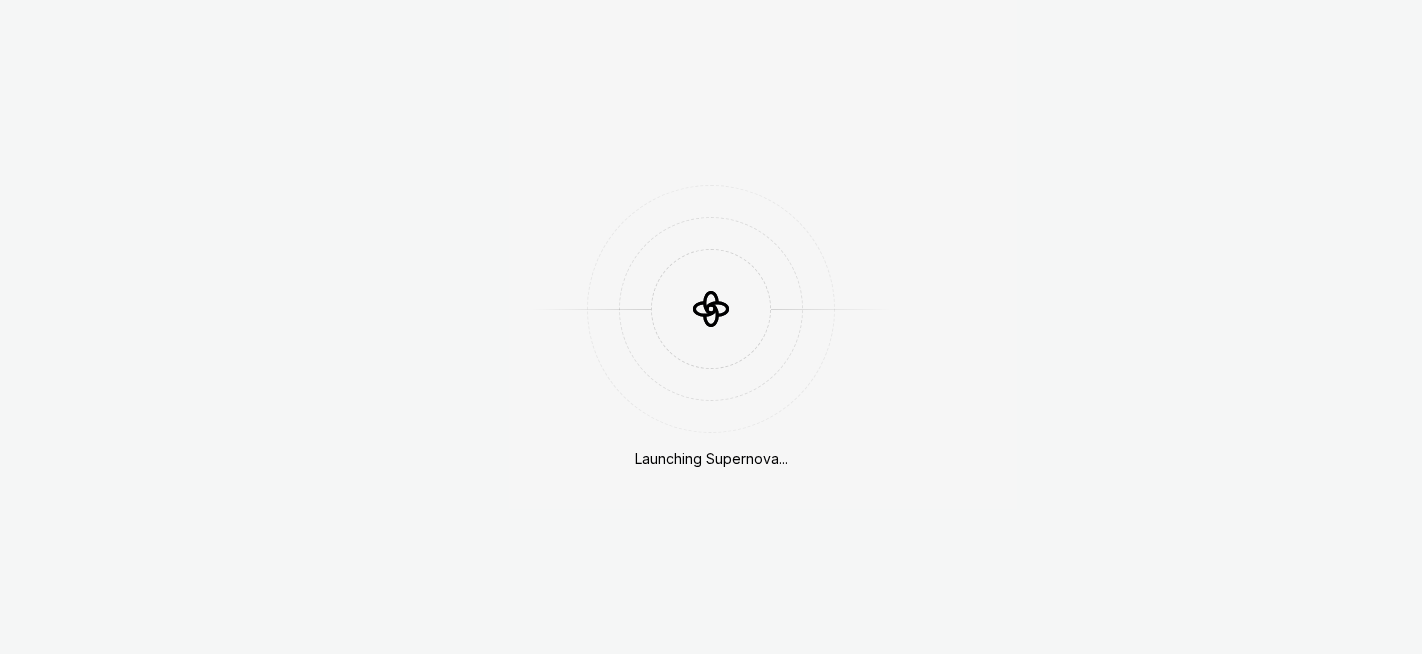 scroll, scrollTop: 0, scrollLeft: 0, axis: both 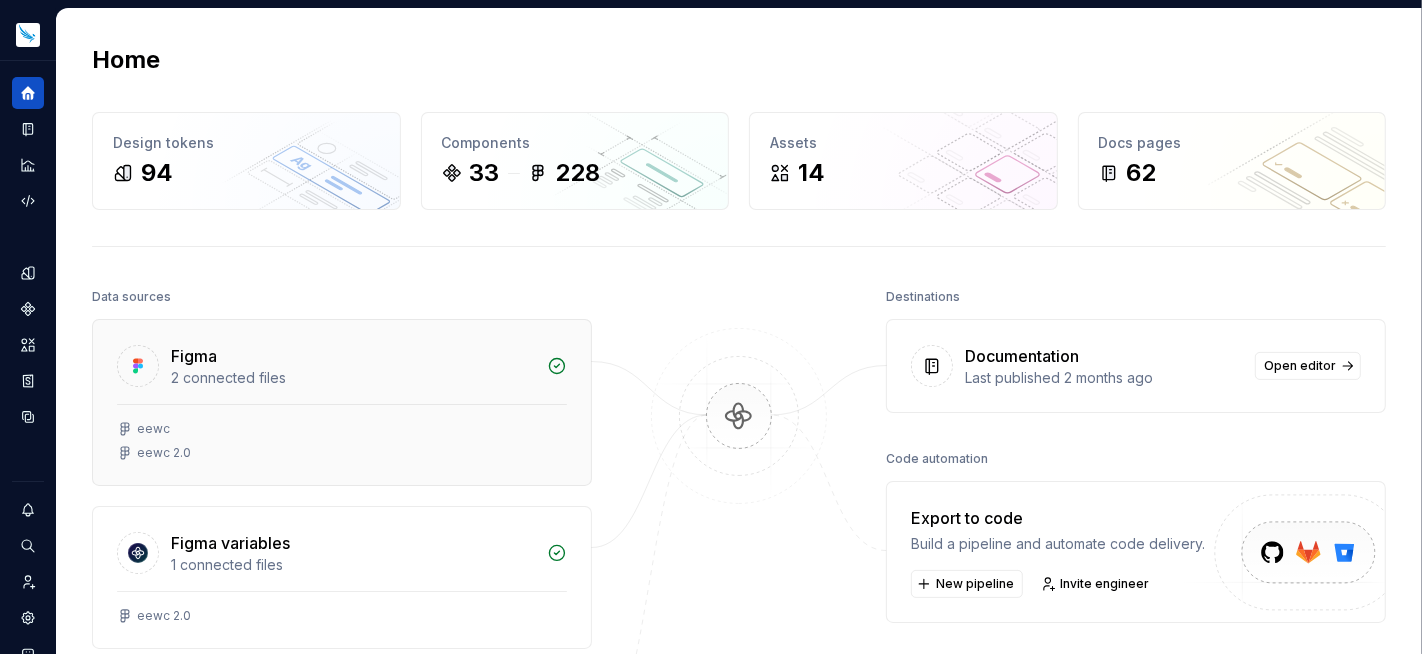 click on "Figma" at bounding box center (353, 356) 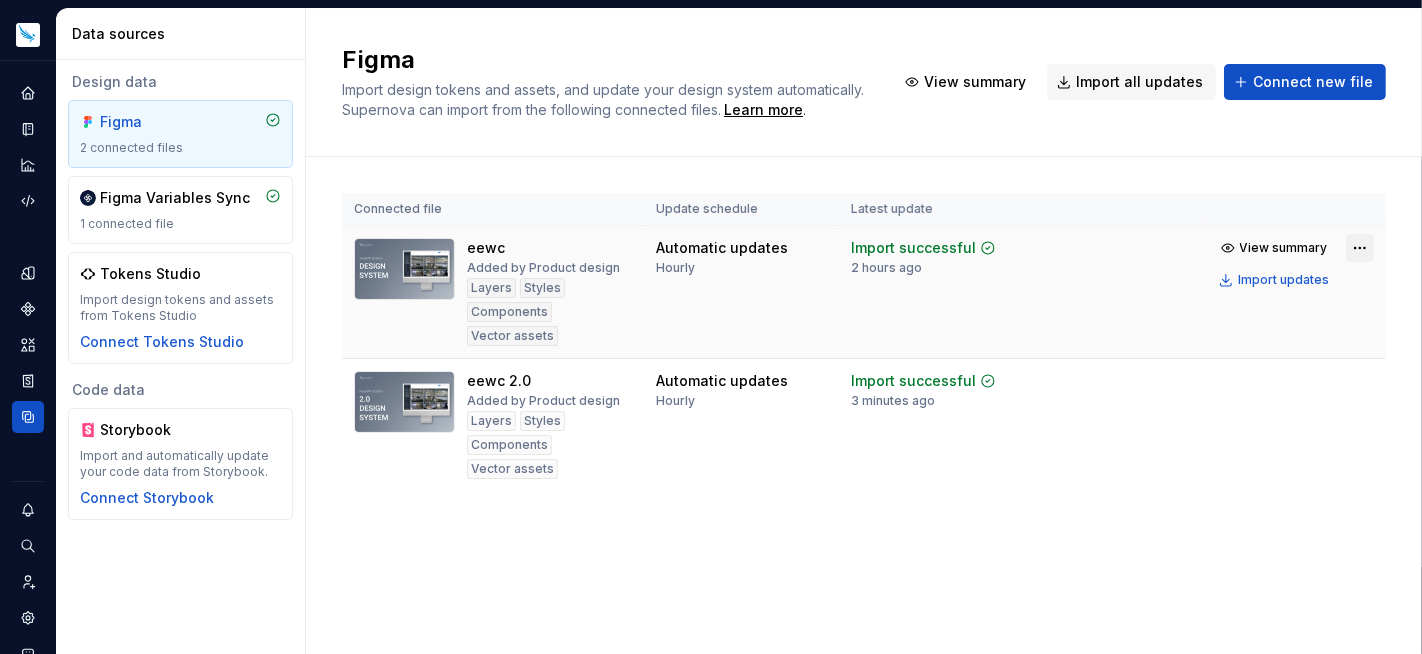 click on "My Design System PD Design system data Data sources Design data Figma 2 connected files Figma Variables Sync 1 connected file Tokens Studio Import design tokens and assets from Tokens Studio Connect Tokens Studio Code data Storybook Import and automatically update your code data from Storybook. Connect Storybook Figma Import design tokens and assets, and update your design system automatically. Supernova can import from the following connected files. Learn more . View summary Import all updates Connect new file Connected file Update schedule Latest update eewc Added by Product design Layers Styles Components Vector assets Automatic updates Hourly Import successful 2 hours ago View summary Import updates eewc 2.0 Added by Product design Layers Styles Components Vector assets Automatic updates Hourly Import successful 3 minutes ago View summary Import updates" at bounding box center (711, 327) 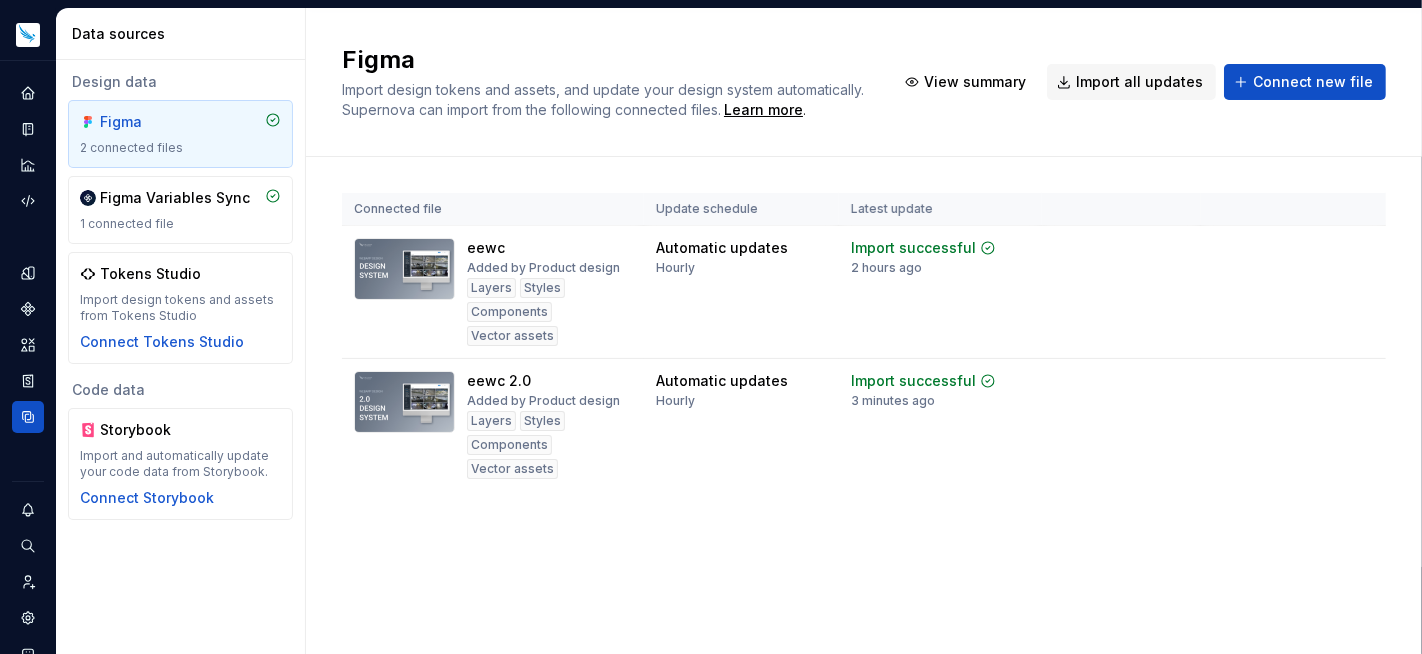 click on "My Design System PD Design system data Data sources Design data Figma 2 connected files Figma Variables Sync 1 connected file Tokens Studio Import design tokens and assets from Tokens Studio Connect Tokens Studio Code data Storybook Import and automatically update your code data from Storybook. Connect Storybook Figma Import design tokens and assets, and update your design system automatically. Supernova can import from the following connected files. Learn more . View summary Import all updates Connect new file Connected file Update schedule Latest update eewc Added by Product design Layers Styles Components Vector assets Automatic updates Hourly Import successful 2 hours ago View summary Import updates eewc 2.0 Added by Product design Layers Styles Components Vector assets Automatic updates Hourly Import successful 3 minutes ago View summary Import updates" at bounding box center (711, 327) 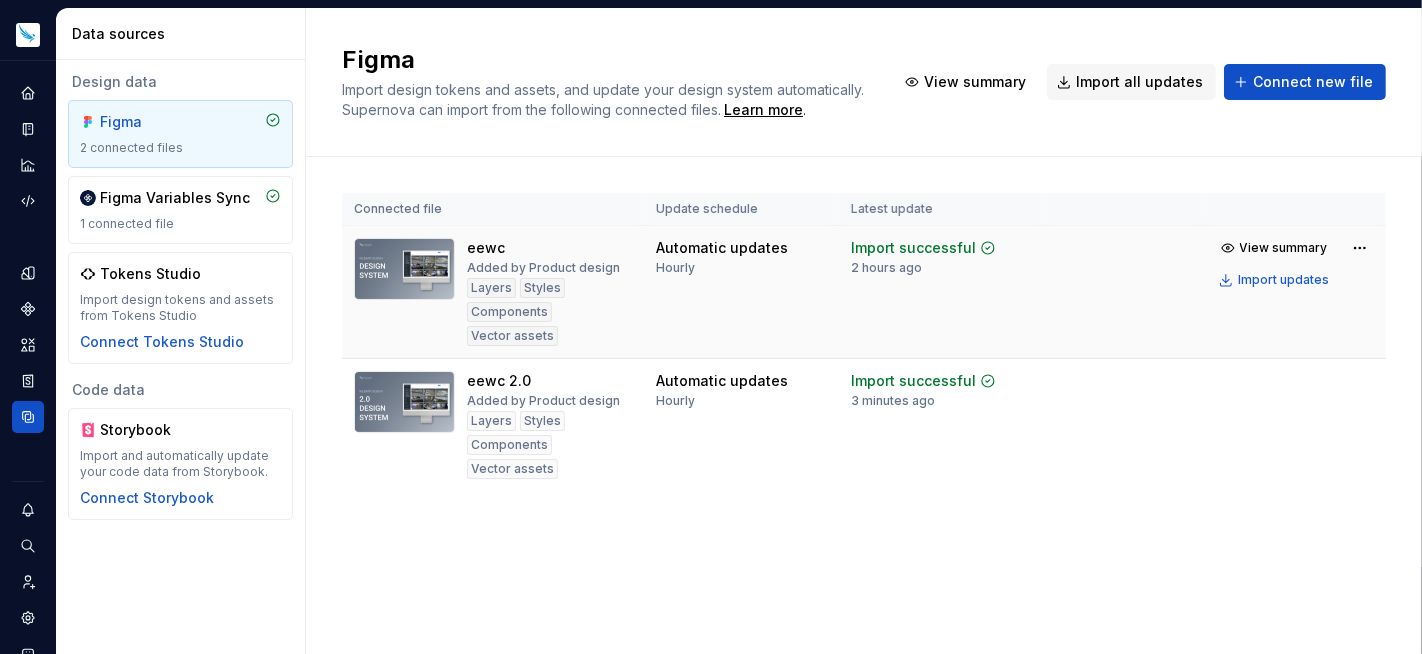 click on "Layers" at bounding box center (491, 288) 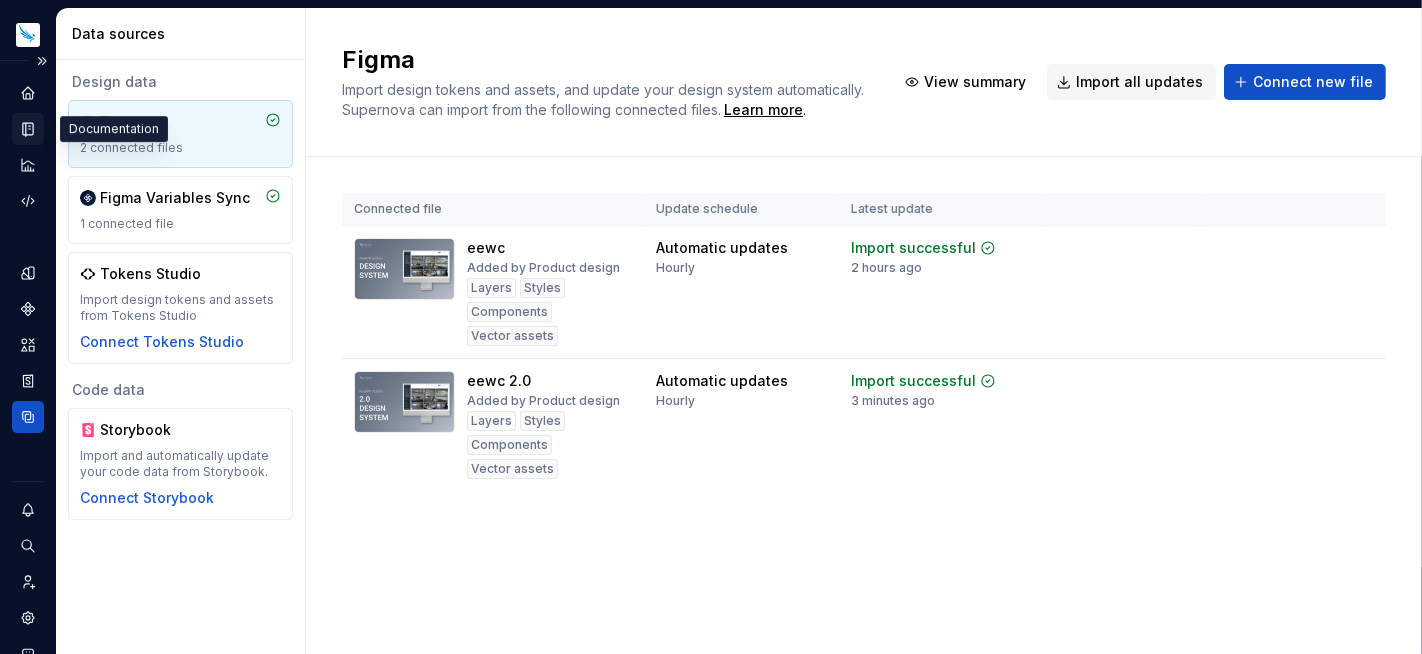 click 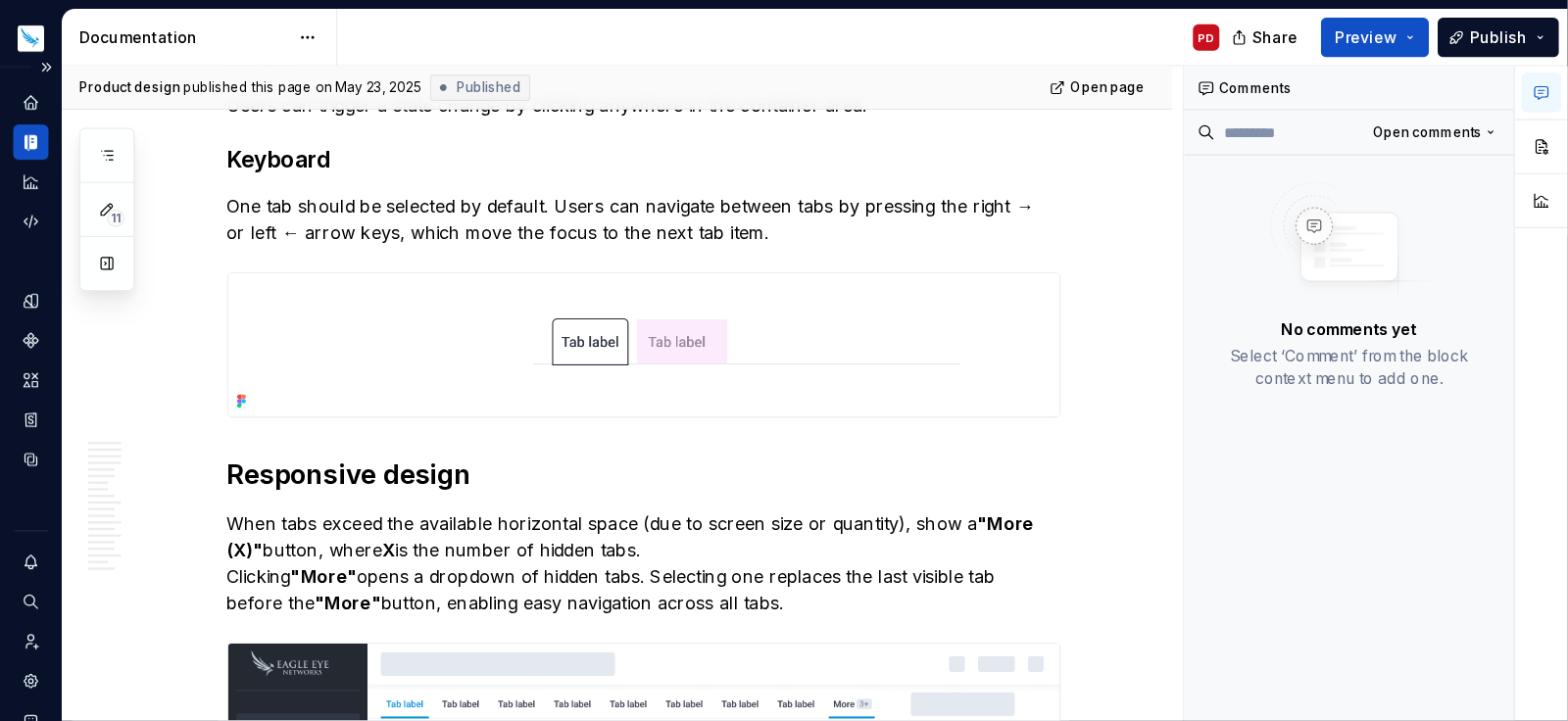 scroll, scrollTop: 1727, scrollLeft: 0, axis: vertical 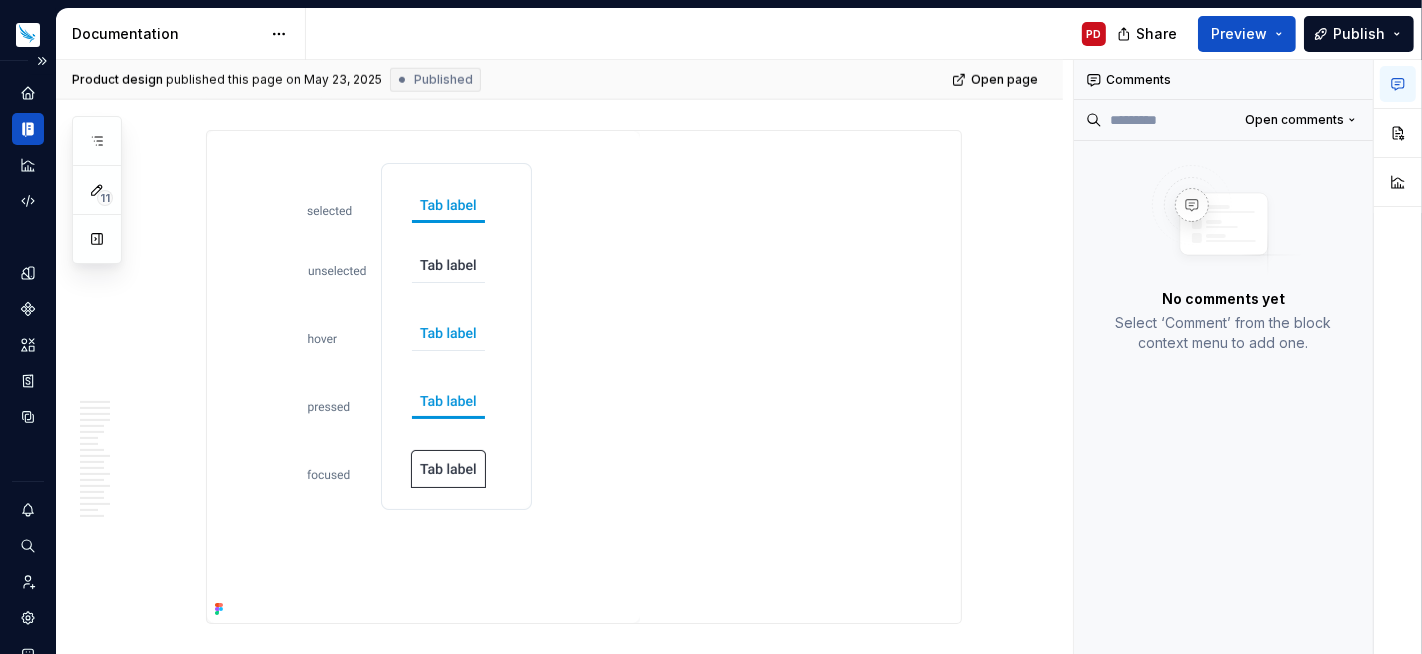 click 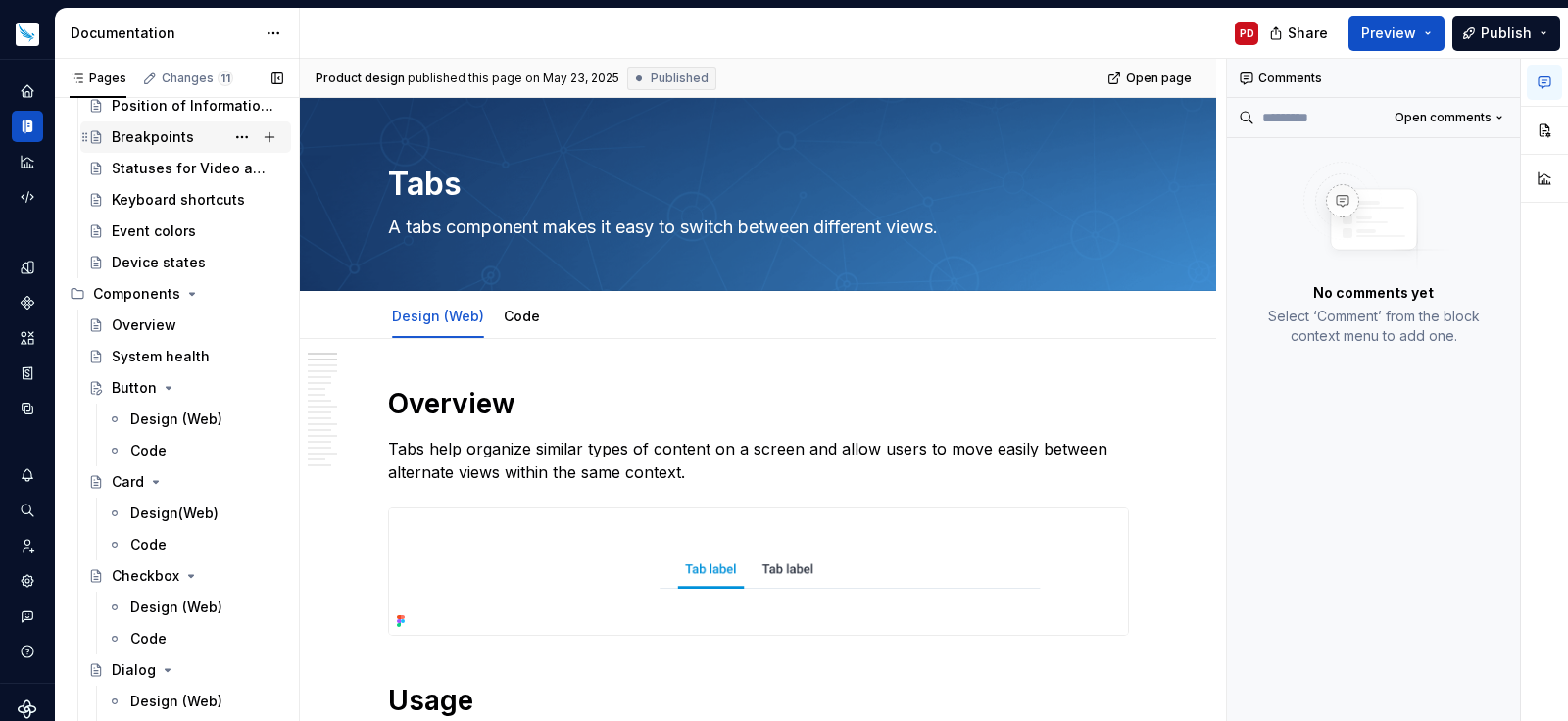 scroll, scrollTop: 363, scrollLeft: 0, axis: vertical 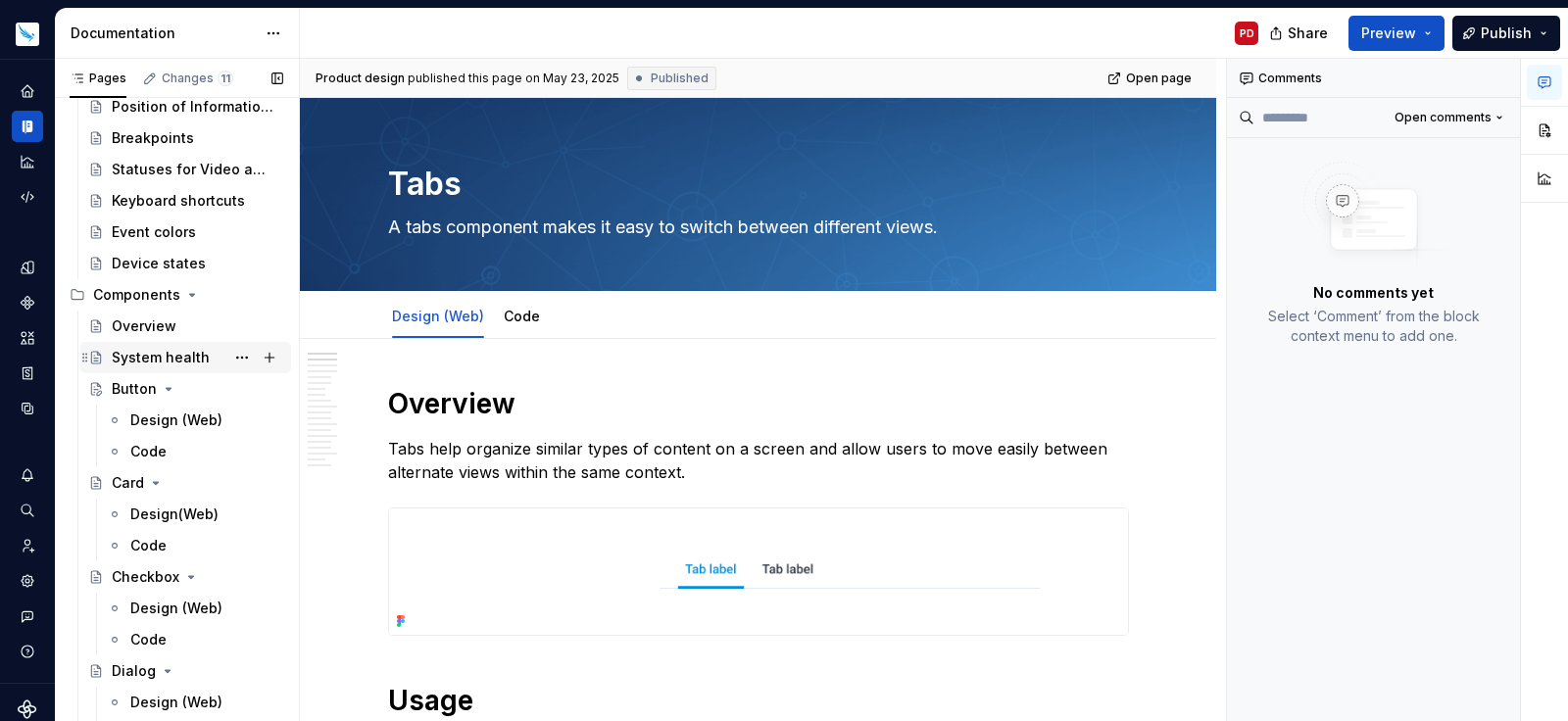 click on "System health" at bounding box center [161, 358] 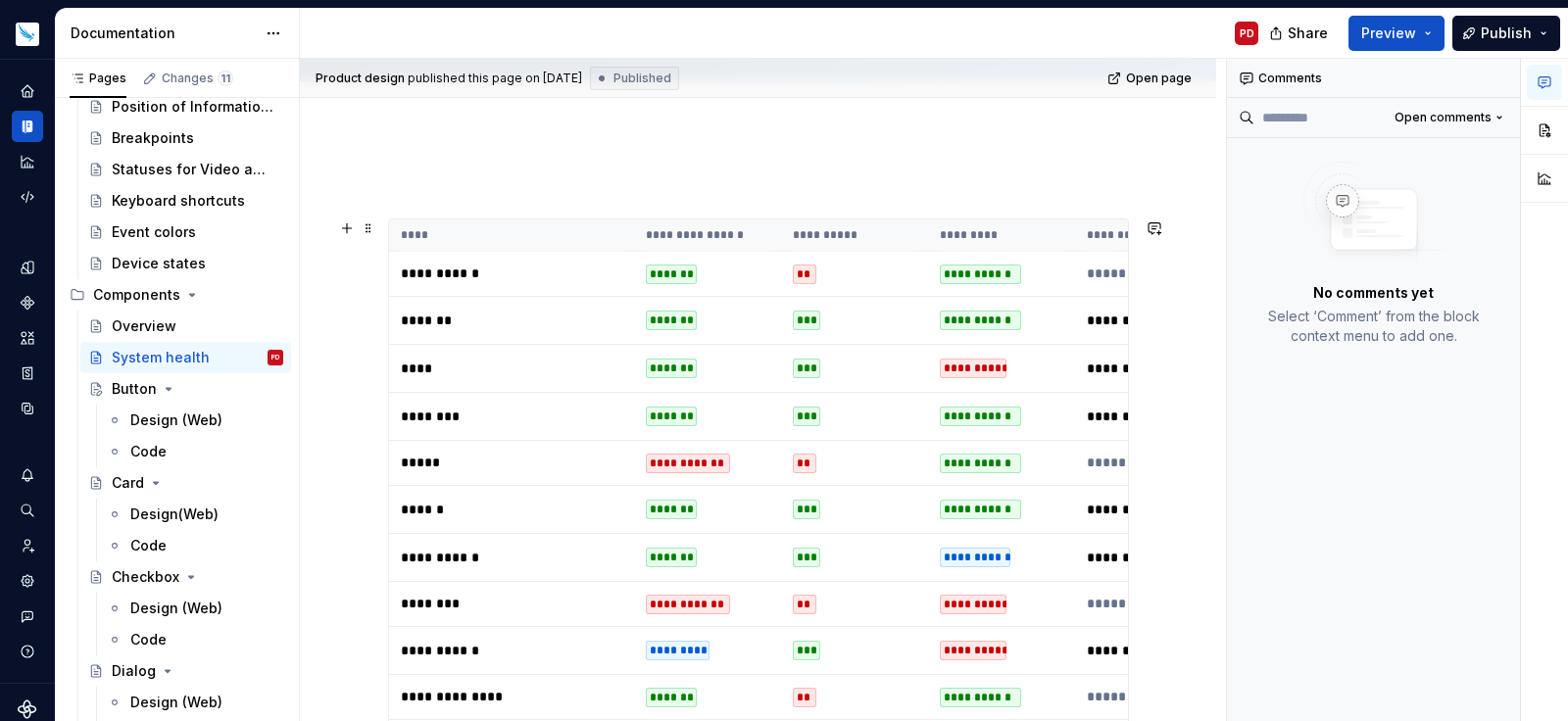scroll, scrollTop: 267, scrollLeft: 0, axis: vertical 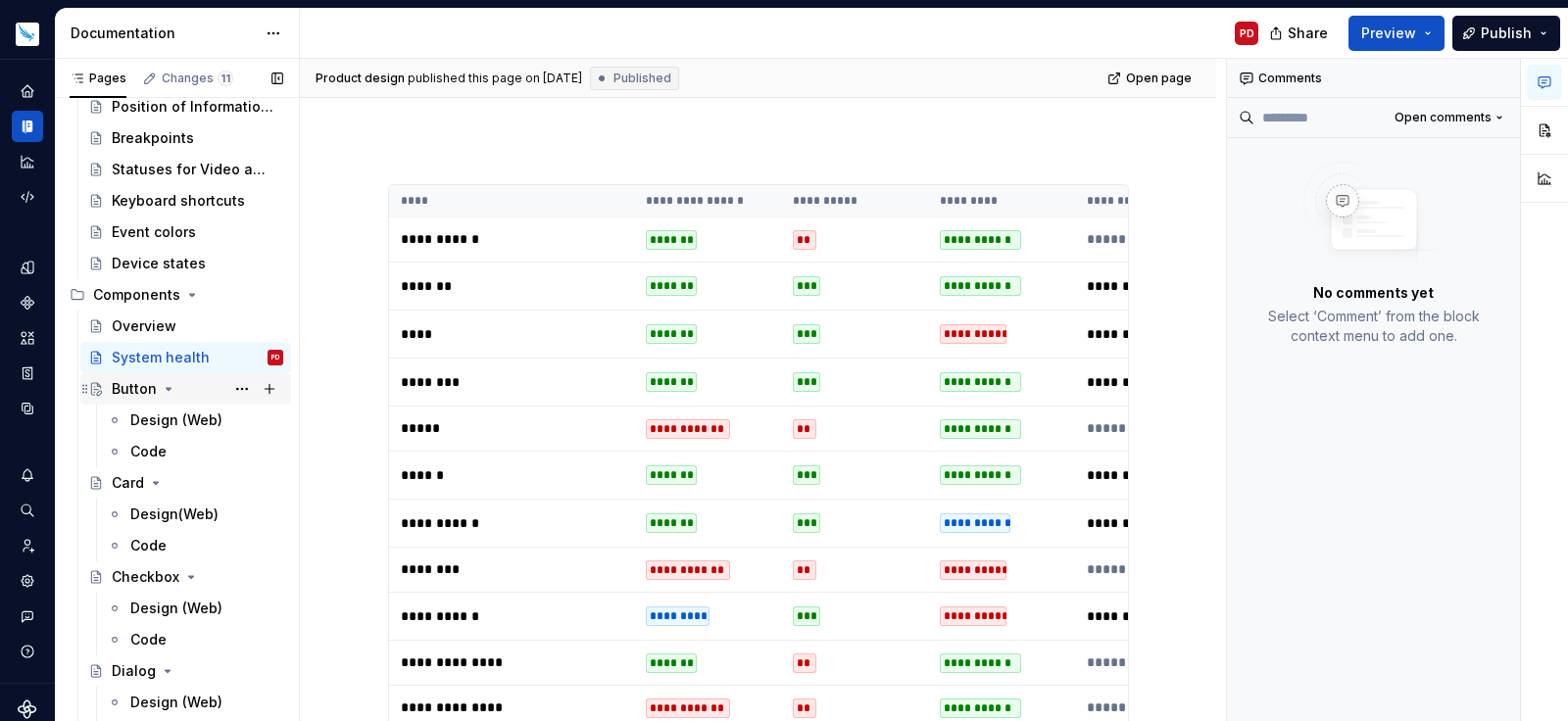 click on "Button" at bounding box center (134, 389) 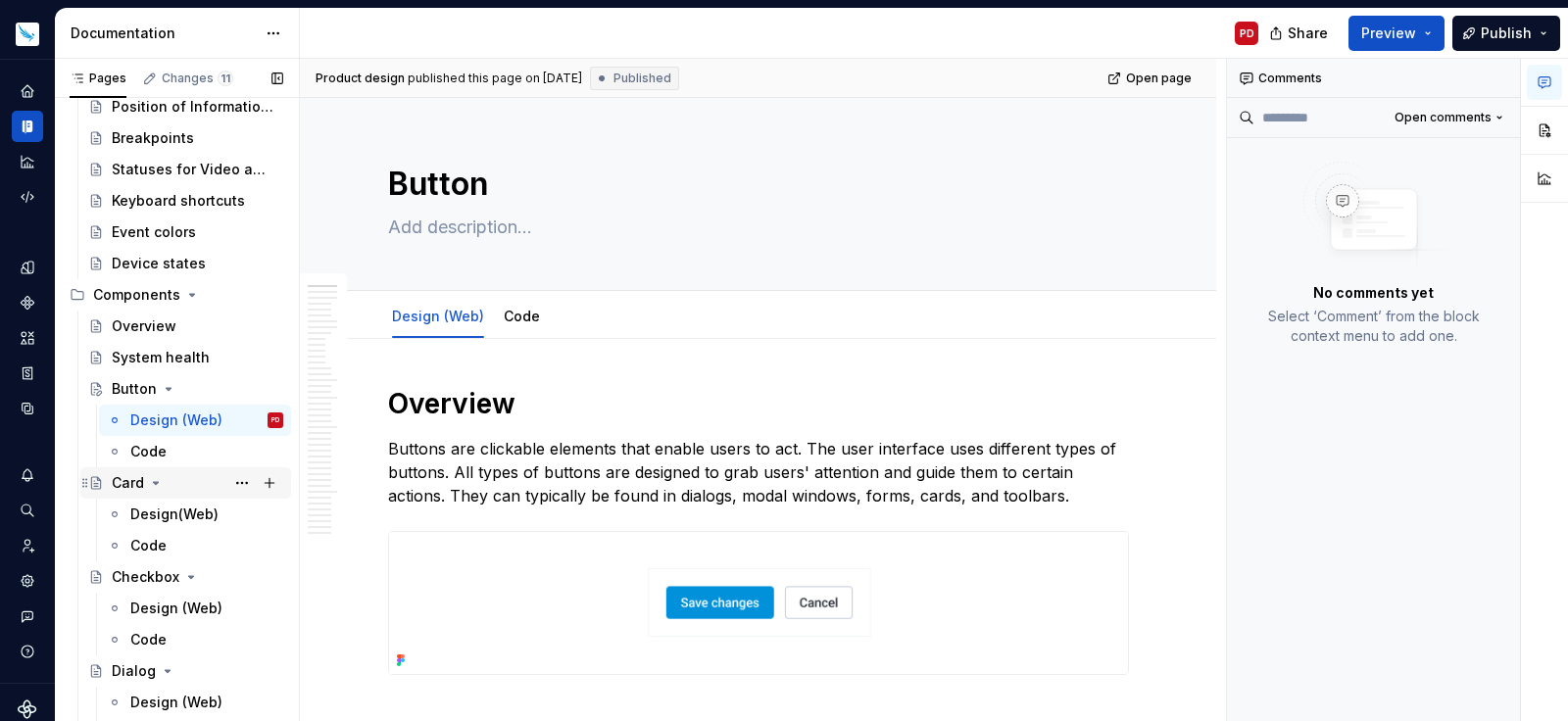click on "Card" at bounding box center (127, 483) 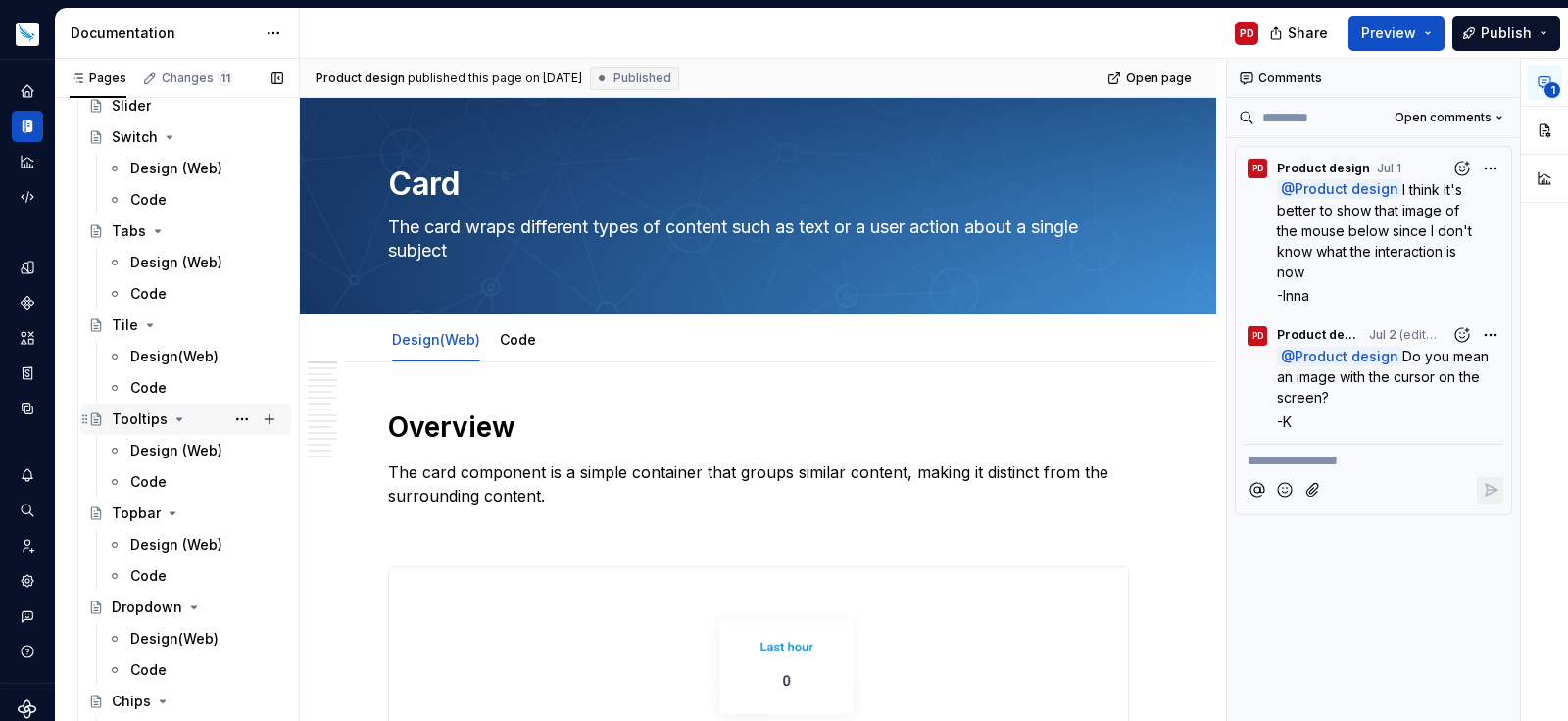 scroll, scrollTop: 1588, scrollLeft: 0, axis: vertical 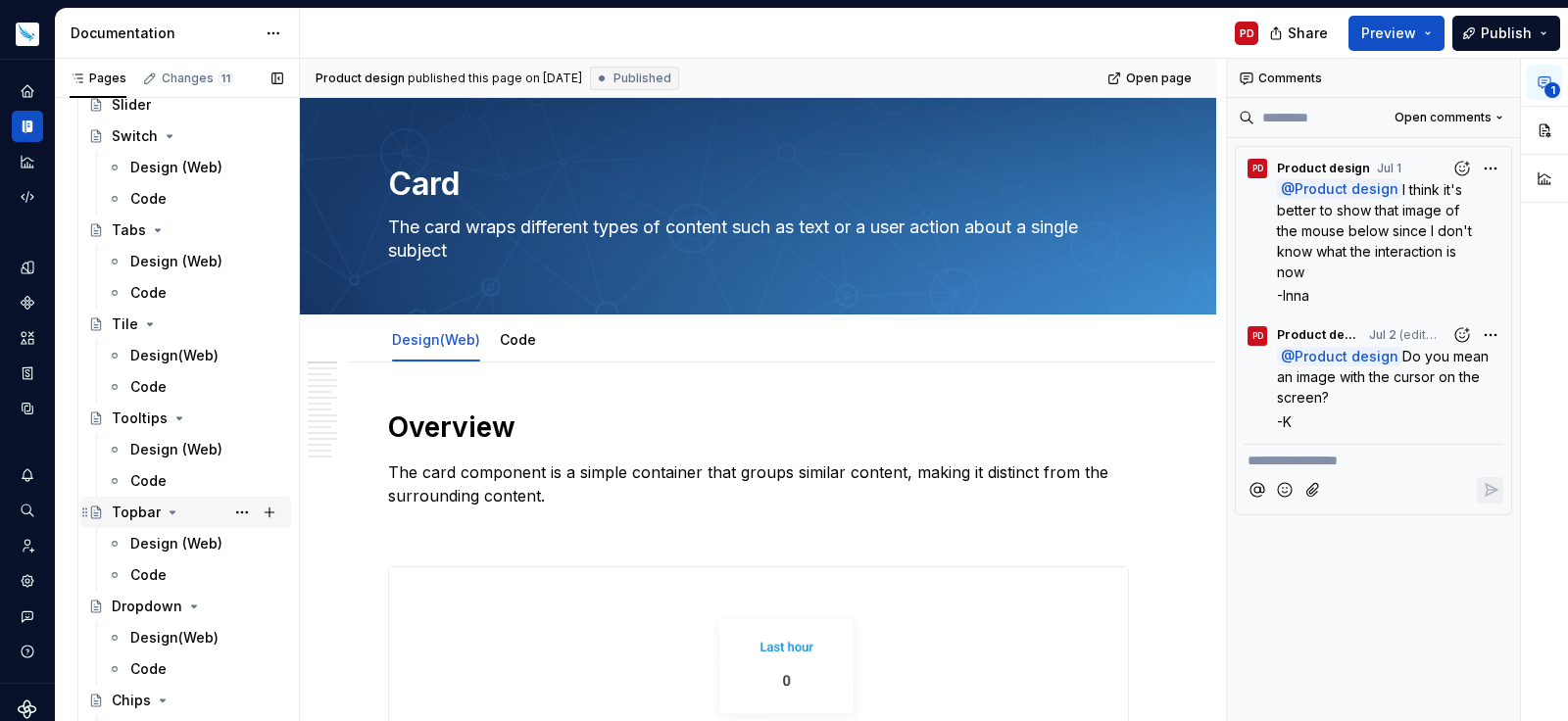 click on "Topbar" at bounding box center (136, 512) 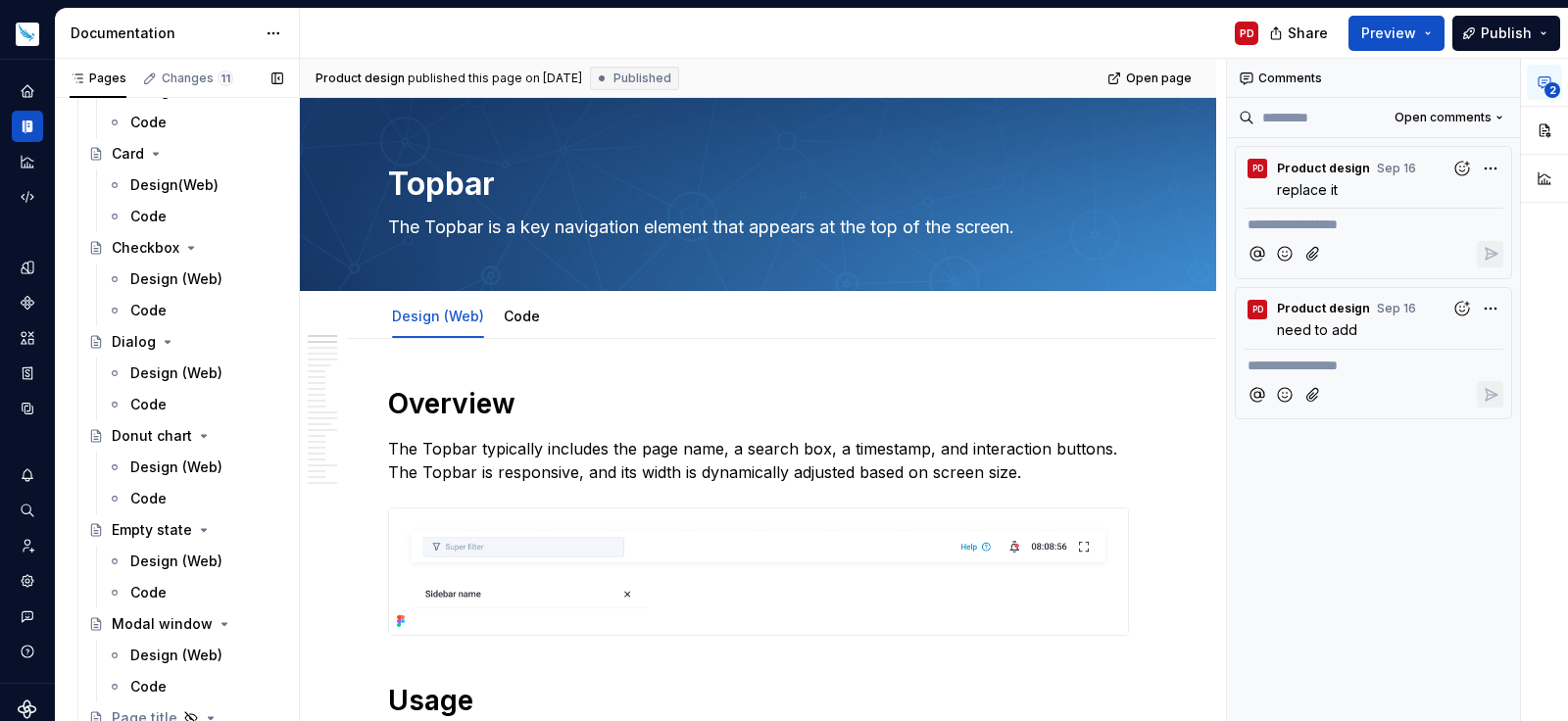 scroll, scrollTop: 696, scrollLeft: 0, axis: vertical 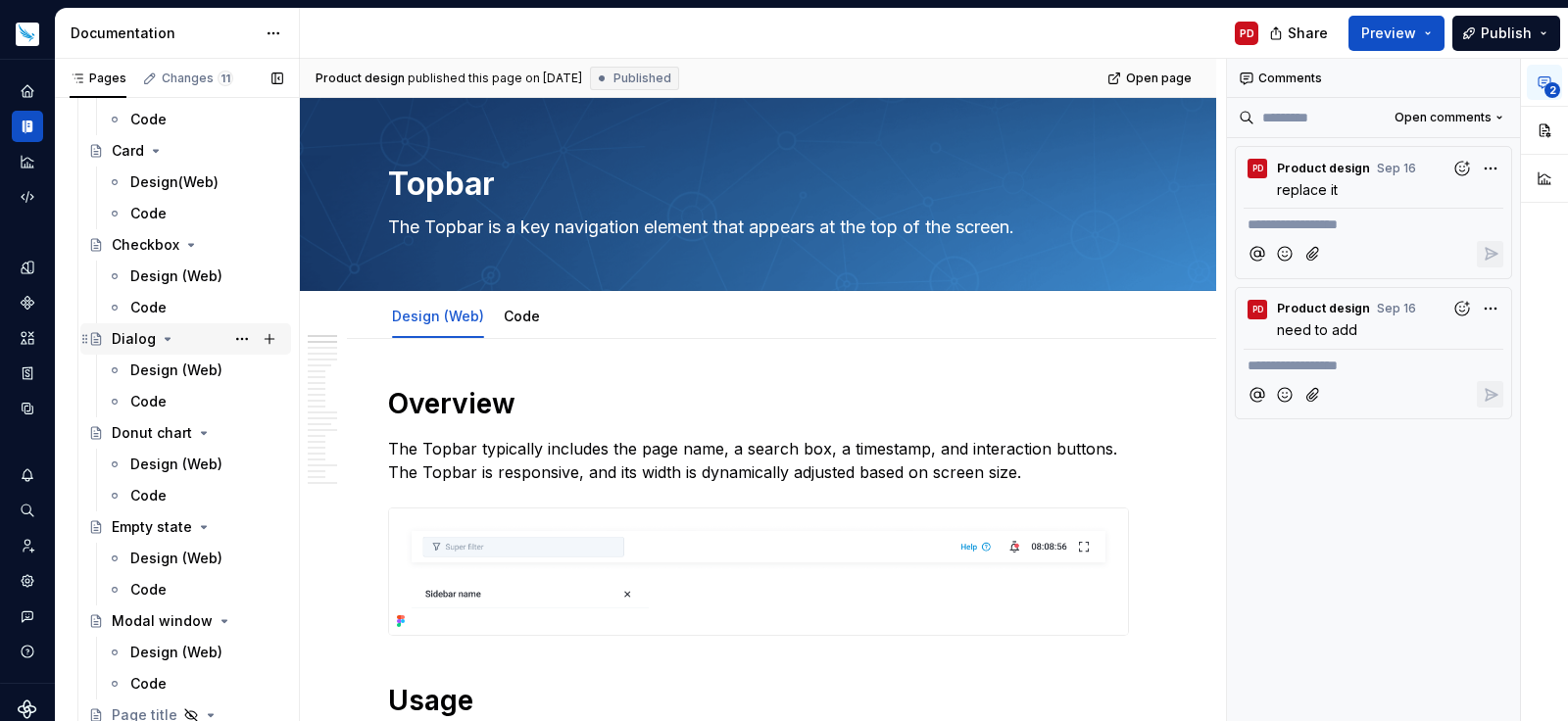 click 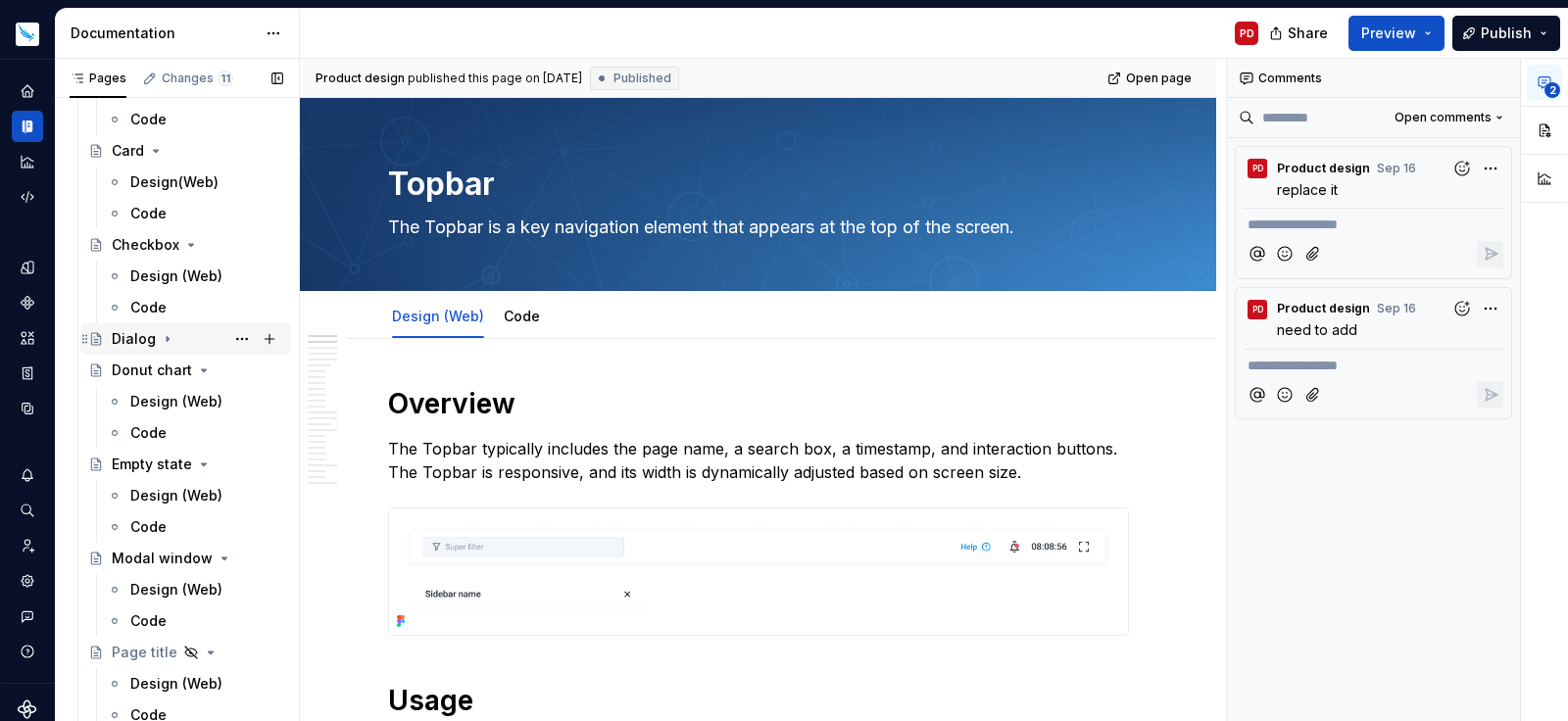 click on "Dialog" at bounding box center [133, 339] 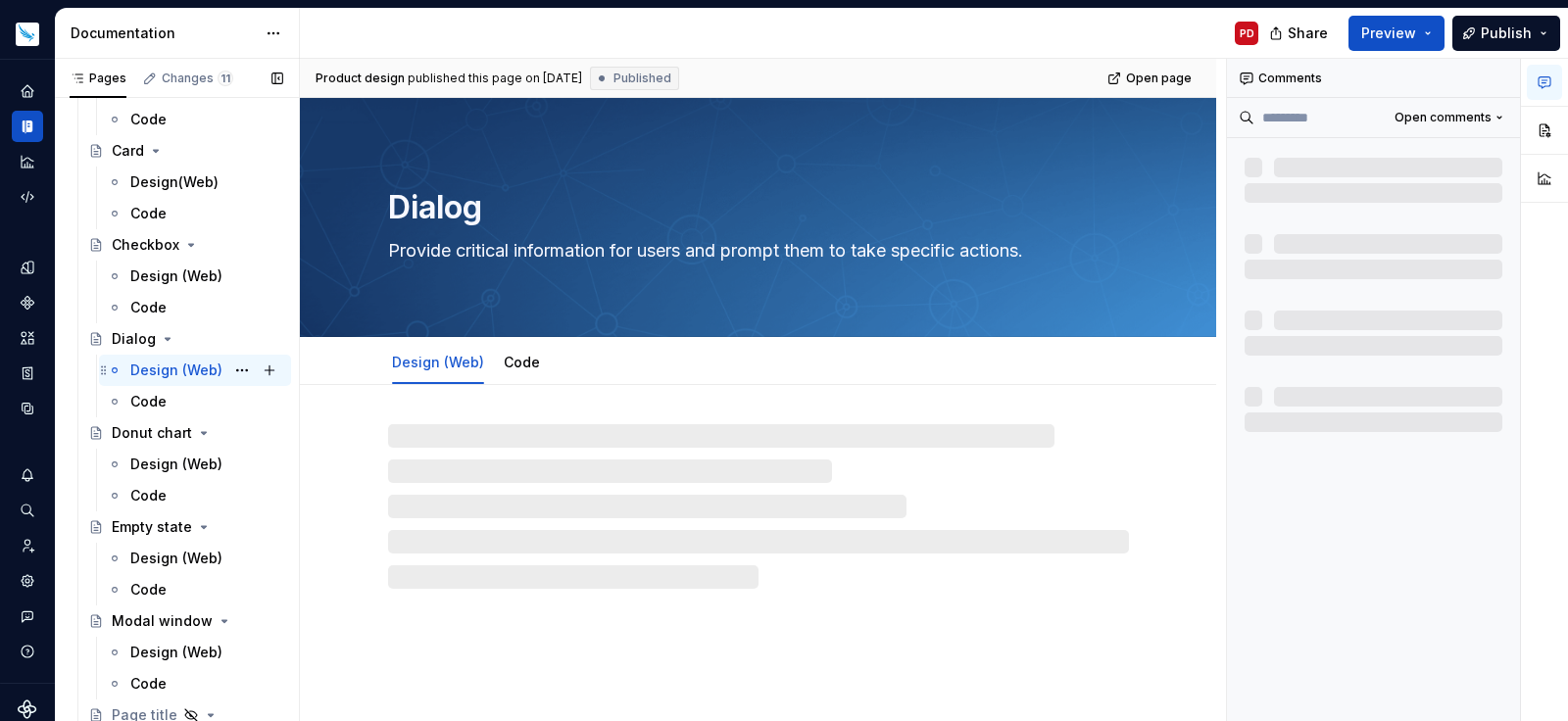 click on "Design (Web)" at bounding box center (176, 370) 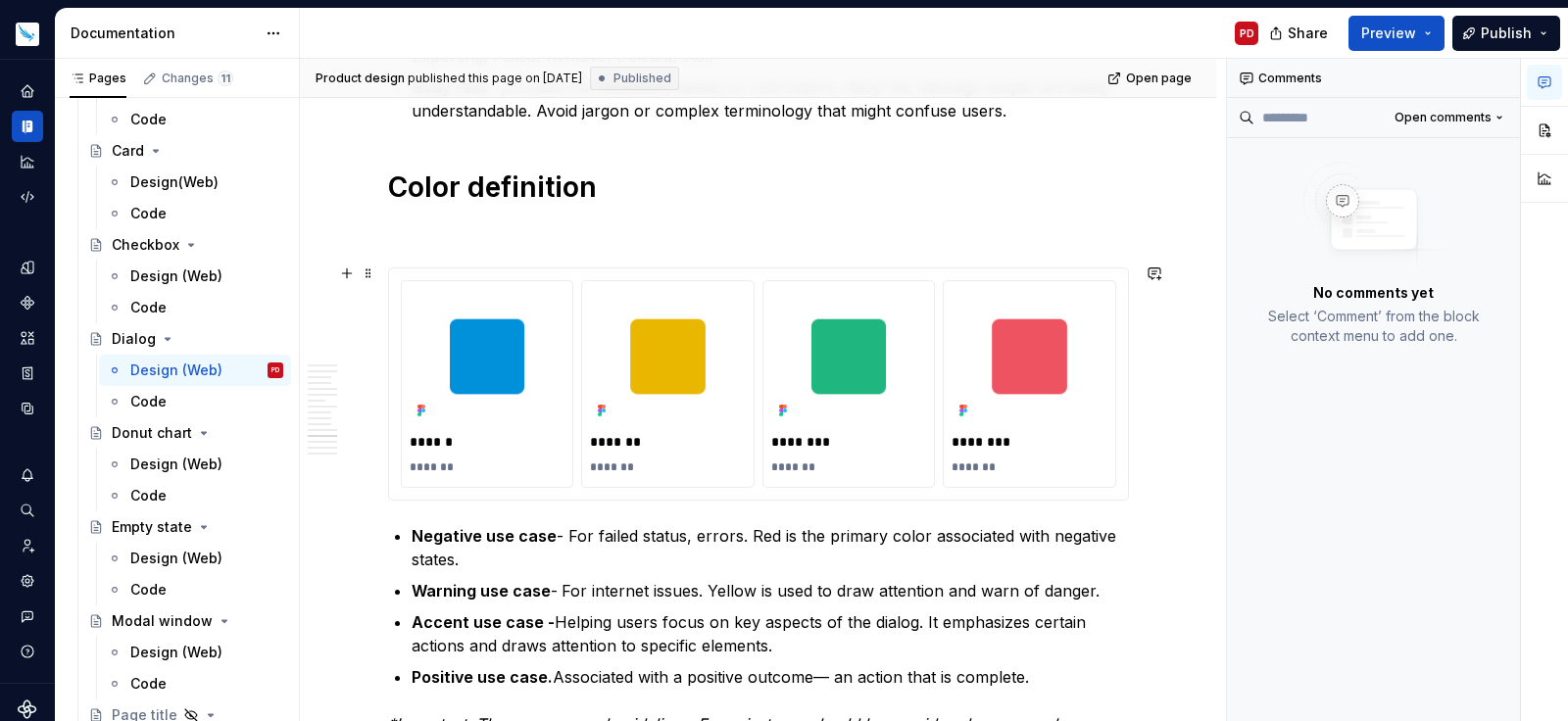 scroll, scrollTop: 4416, scrollLeft: 0, axis: vertical 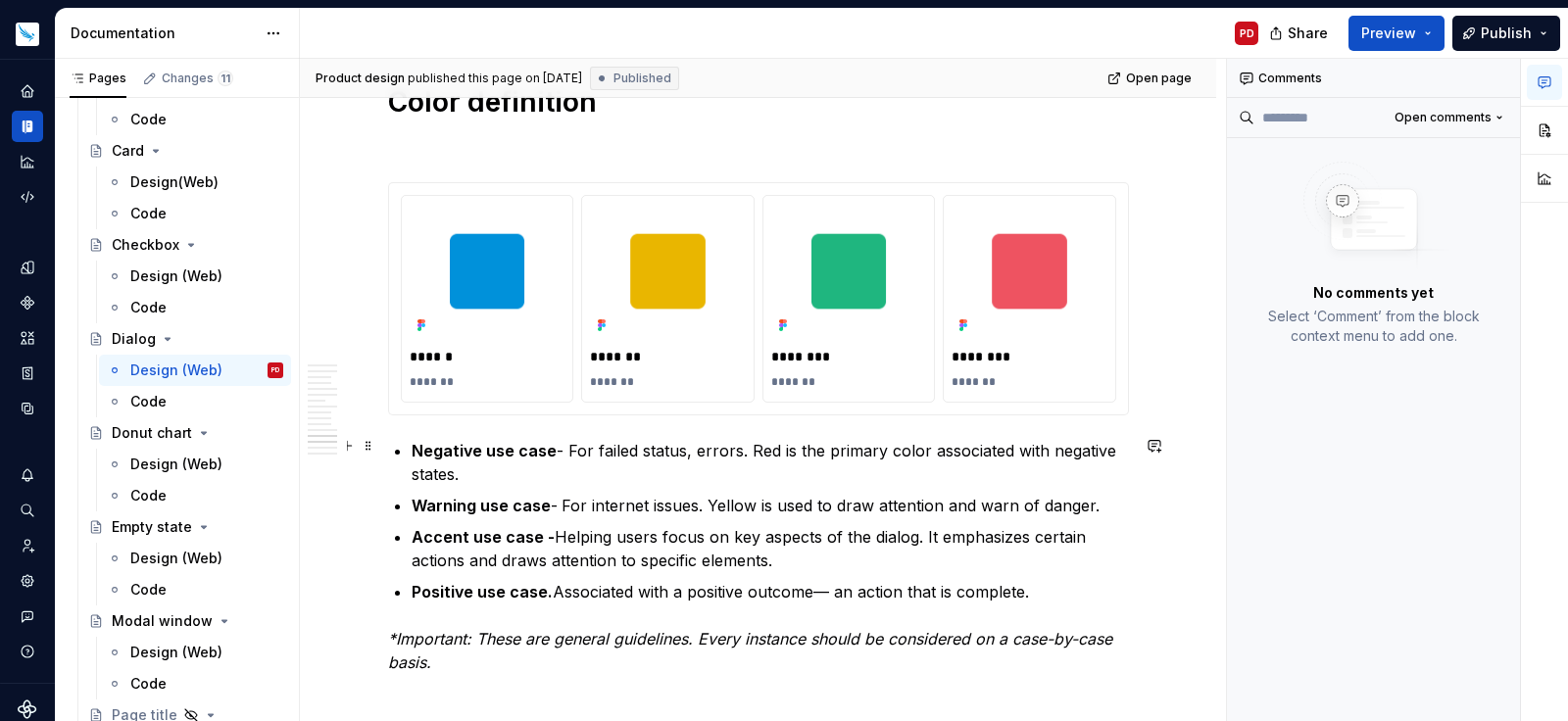 click on "Negative use case  - For failed status, errors. Red is the primary color associated with negative states." at bounding box center [770, 462] 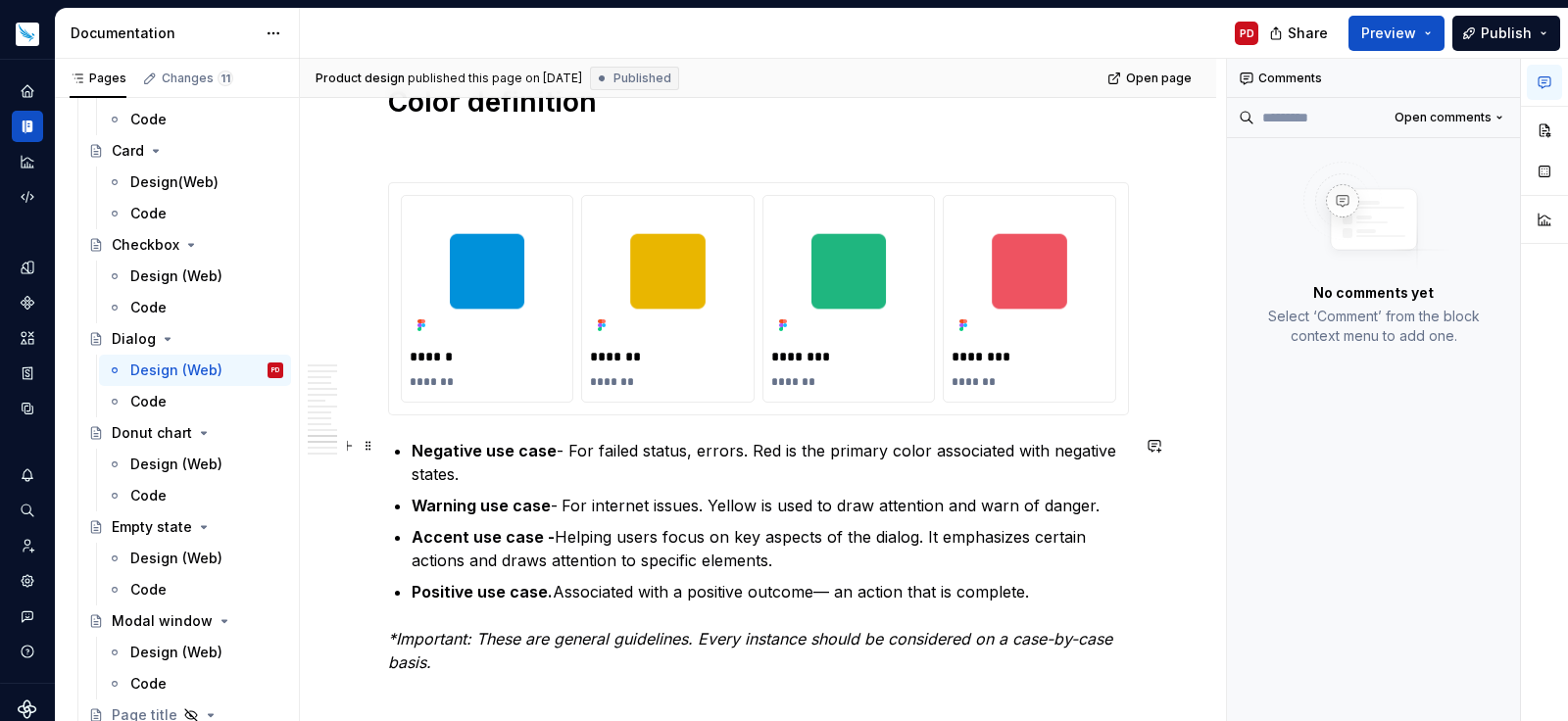scroll, scrollTop: 4489, scrollLeft: 0, axis: vertical 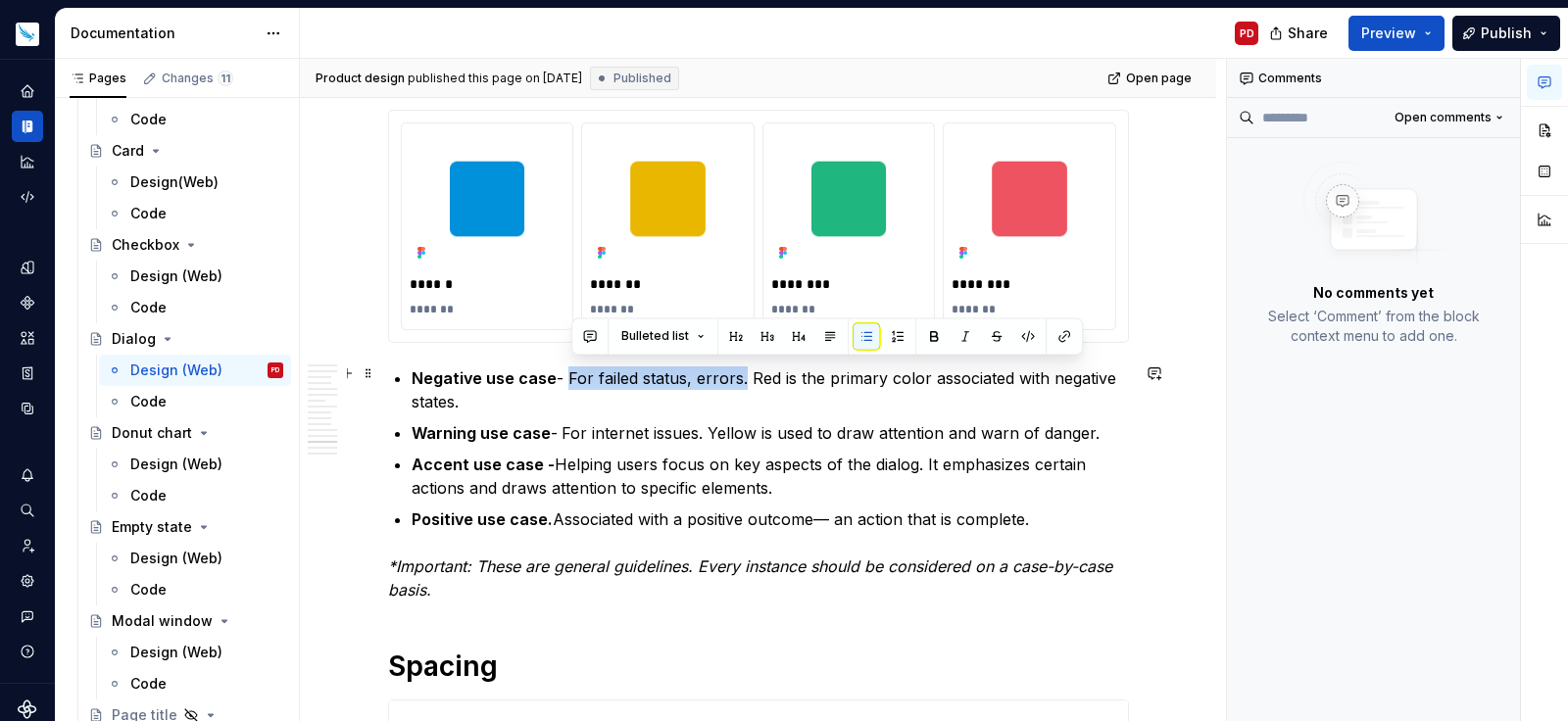 drag, startPoint x: 573, startPoint y: 373, endPoint x: 746, endPoint y: 373, distance: 173 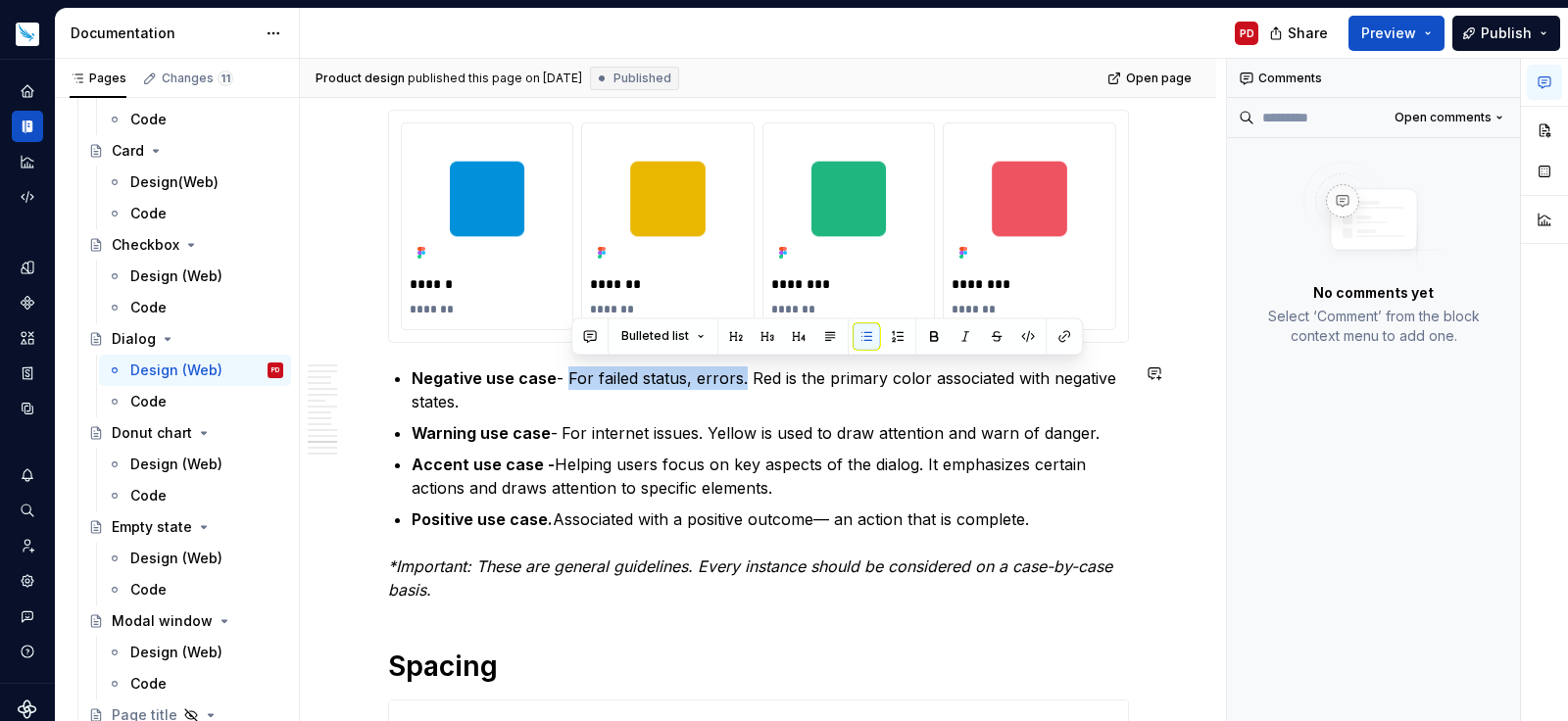 copy on "For failed status, errors." 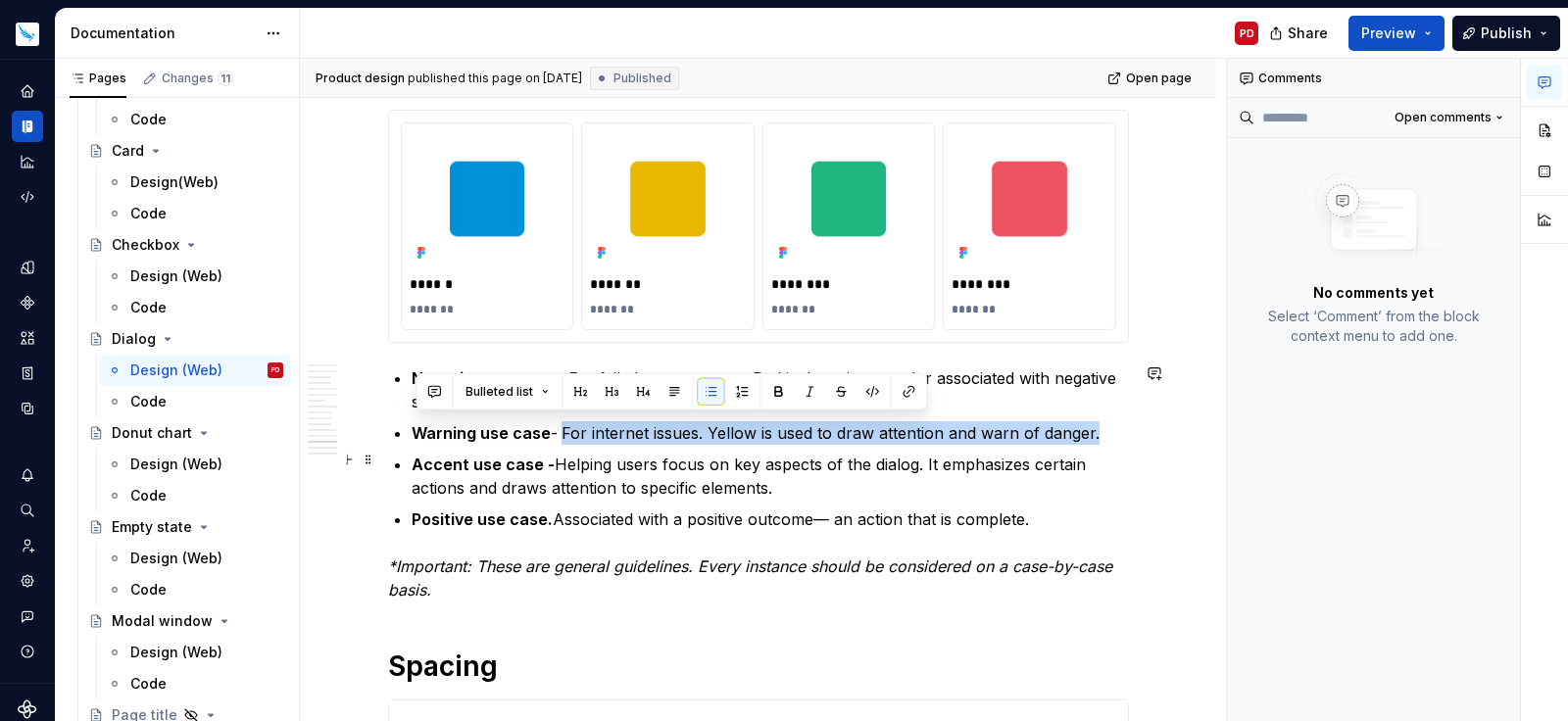 drag, startPoint x: 569, startPoint y: 424, endPoint x: 1067, endPoint y: 439, distance: 498.2259 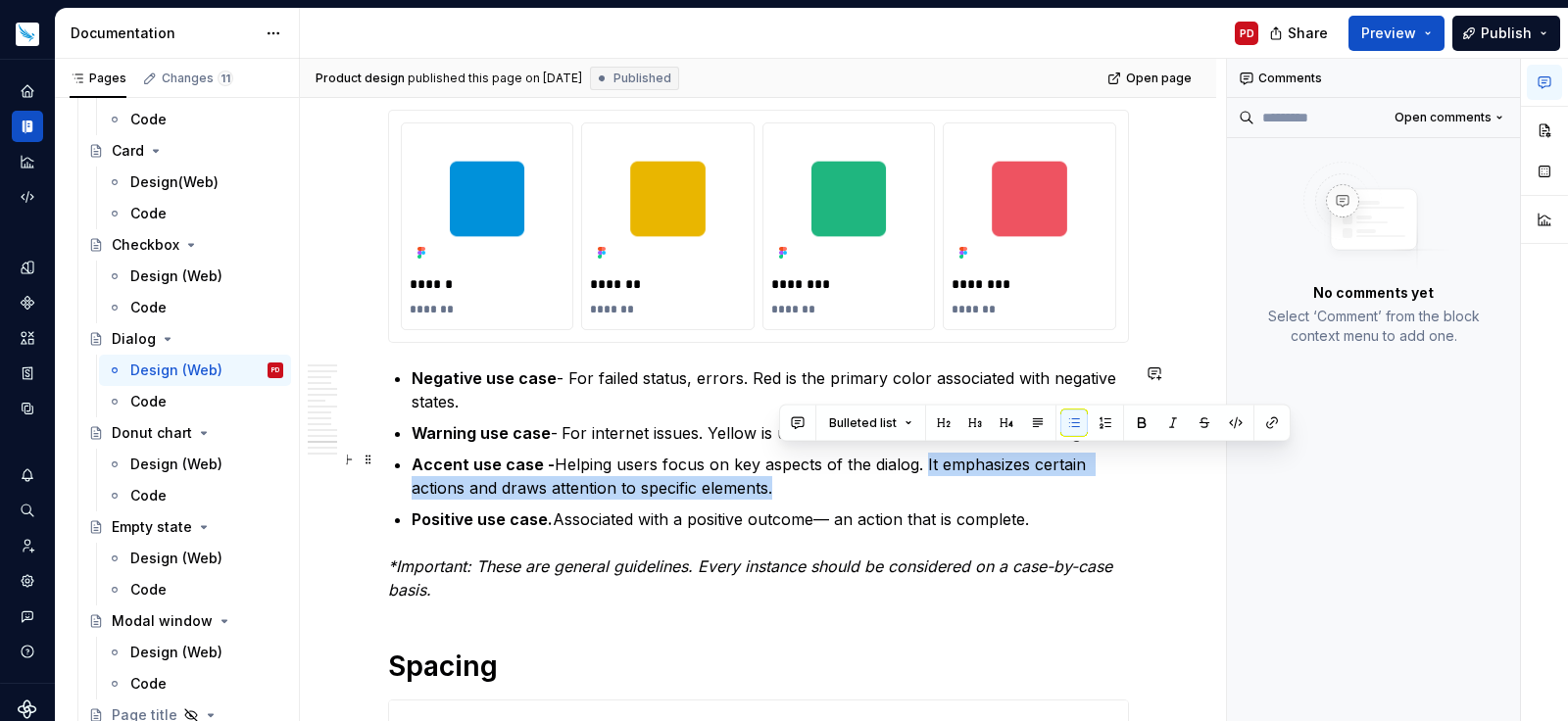 drag, startPoint x: 925, startPoint y: 459, endPoint x: 927, endPoint y: 488, distance: 29.068884 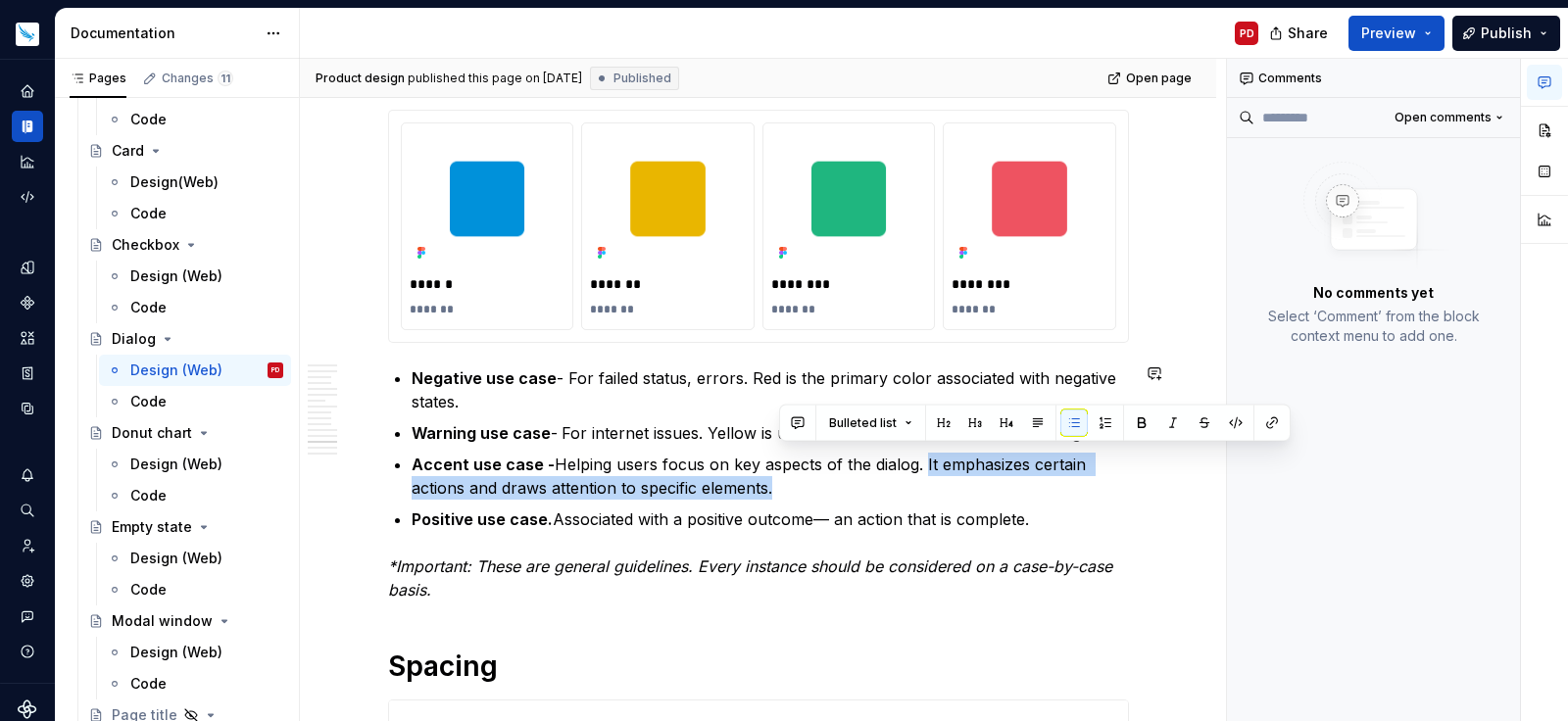 copy on "It emphasizes certain actions and draws attention to specific elements." 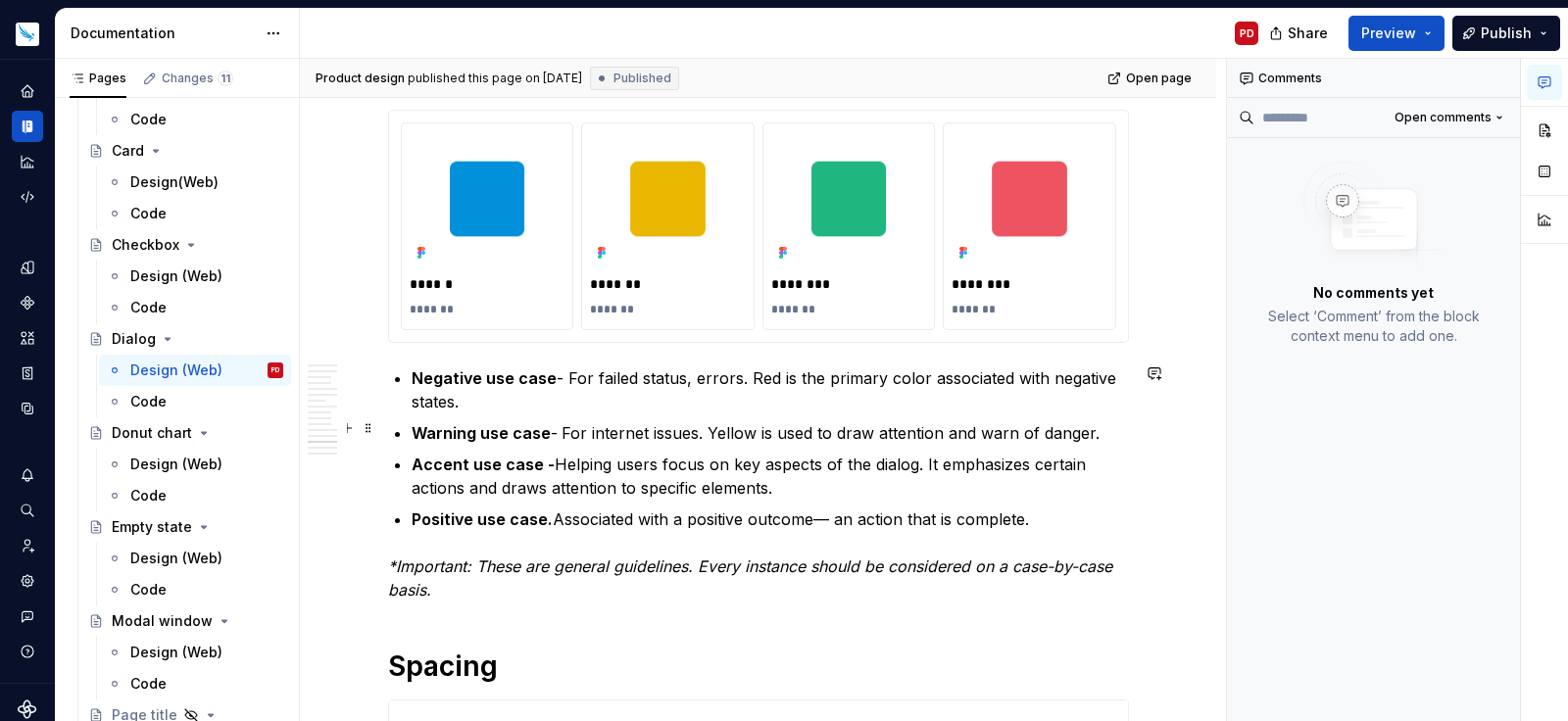 click on "Warning use case" at bounding box center (481, 433) 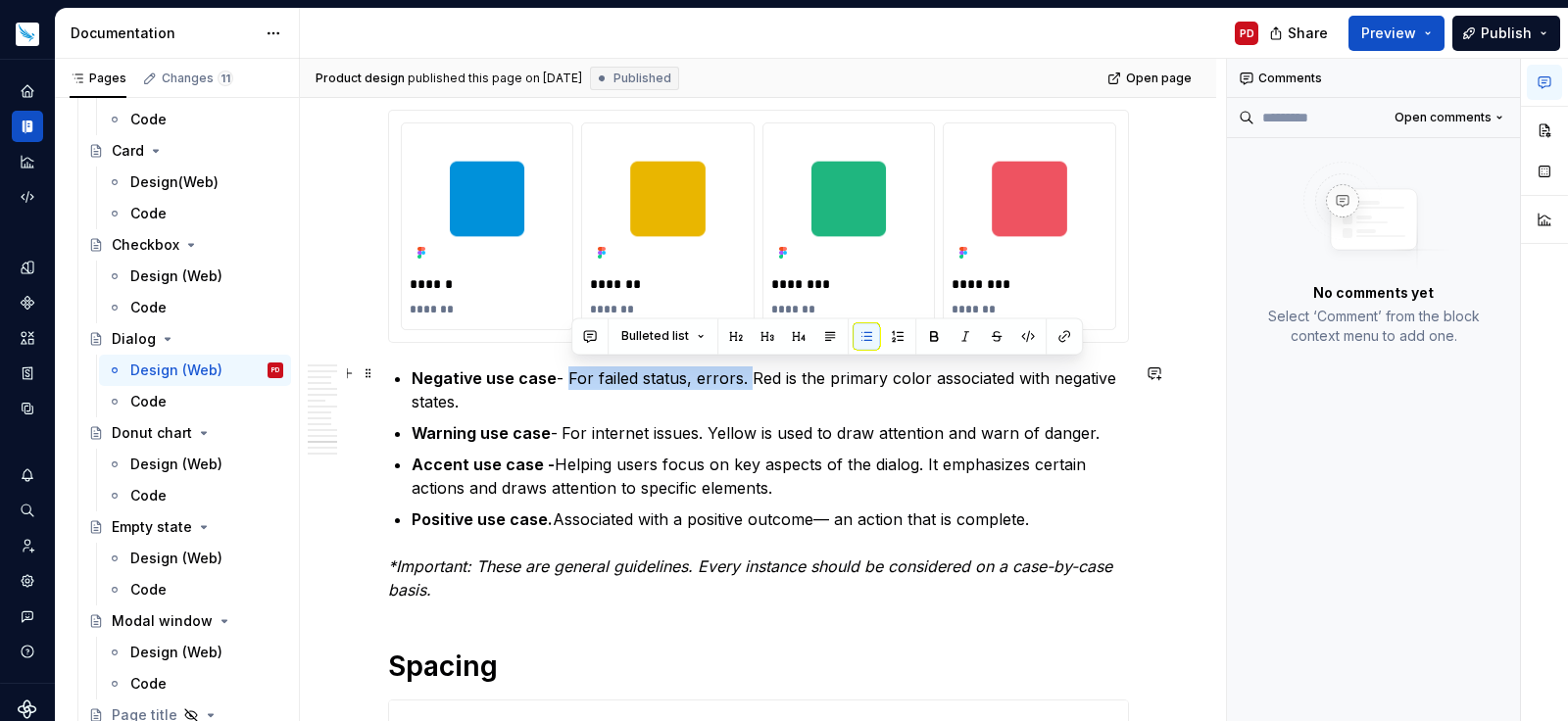 drag, startPoint x: 573, startPoint y: 371, endPoint x: 751, endPoint y: 372, distance: 178.00281 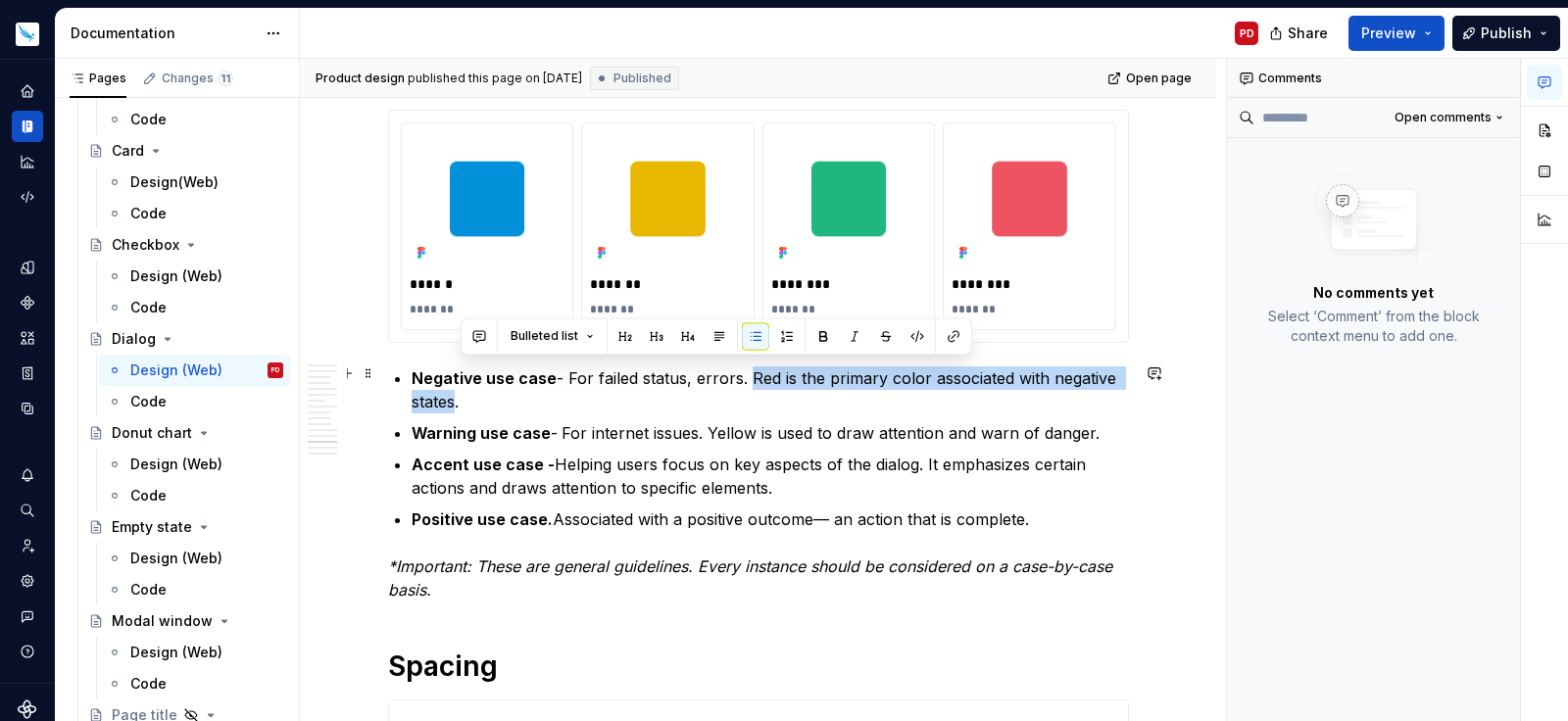 drag, startPoint x: 756, startPoint y: 370, endPoint x: 462, endPoint y: 397, distance: 295.23719 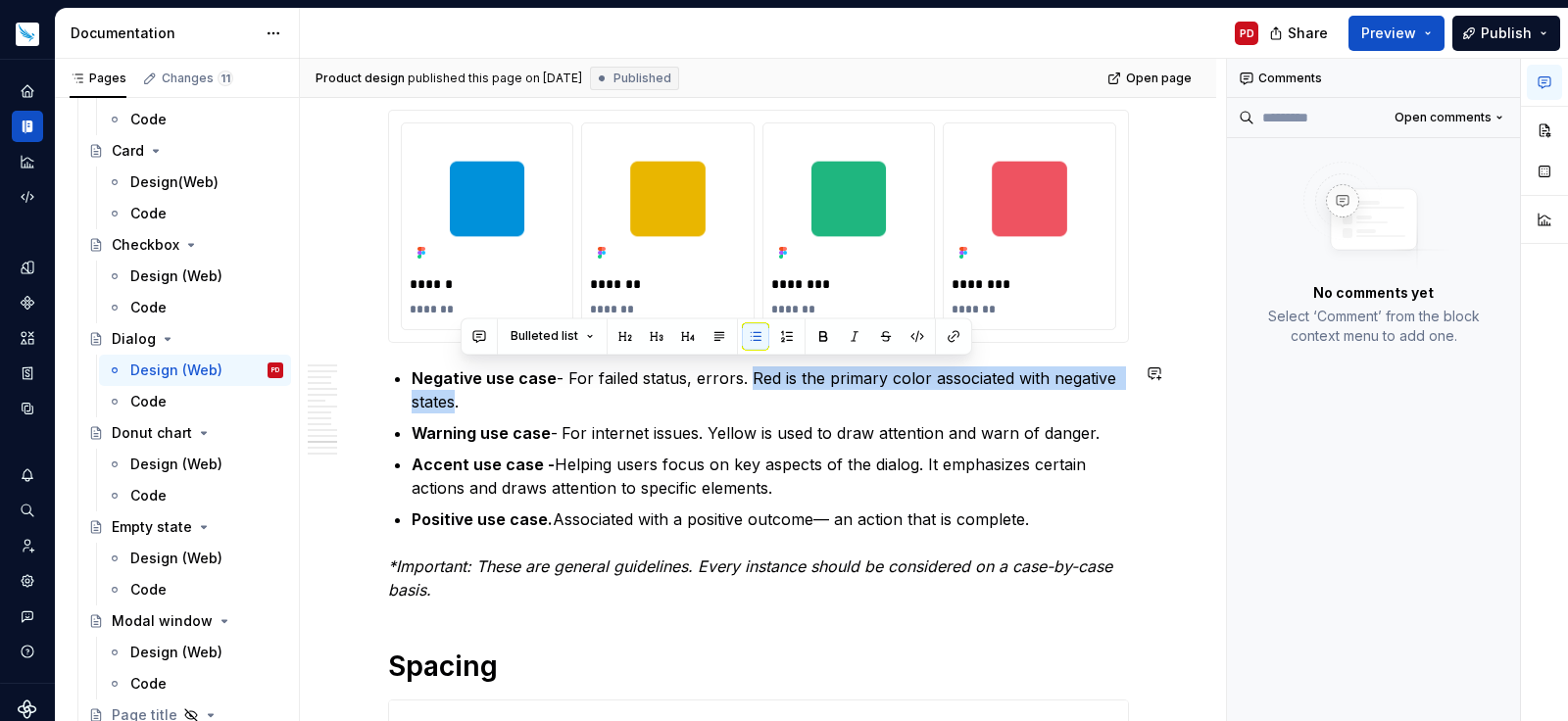 copy on "Red is the primary color associated with negative states" 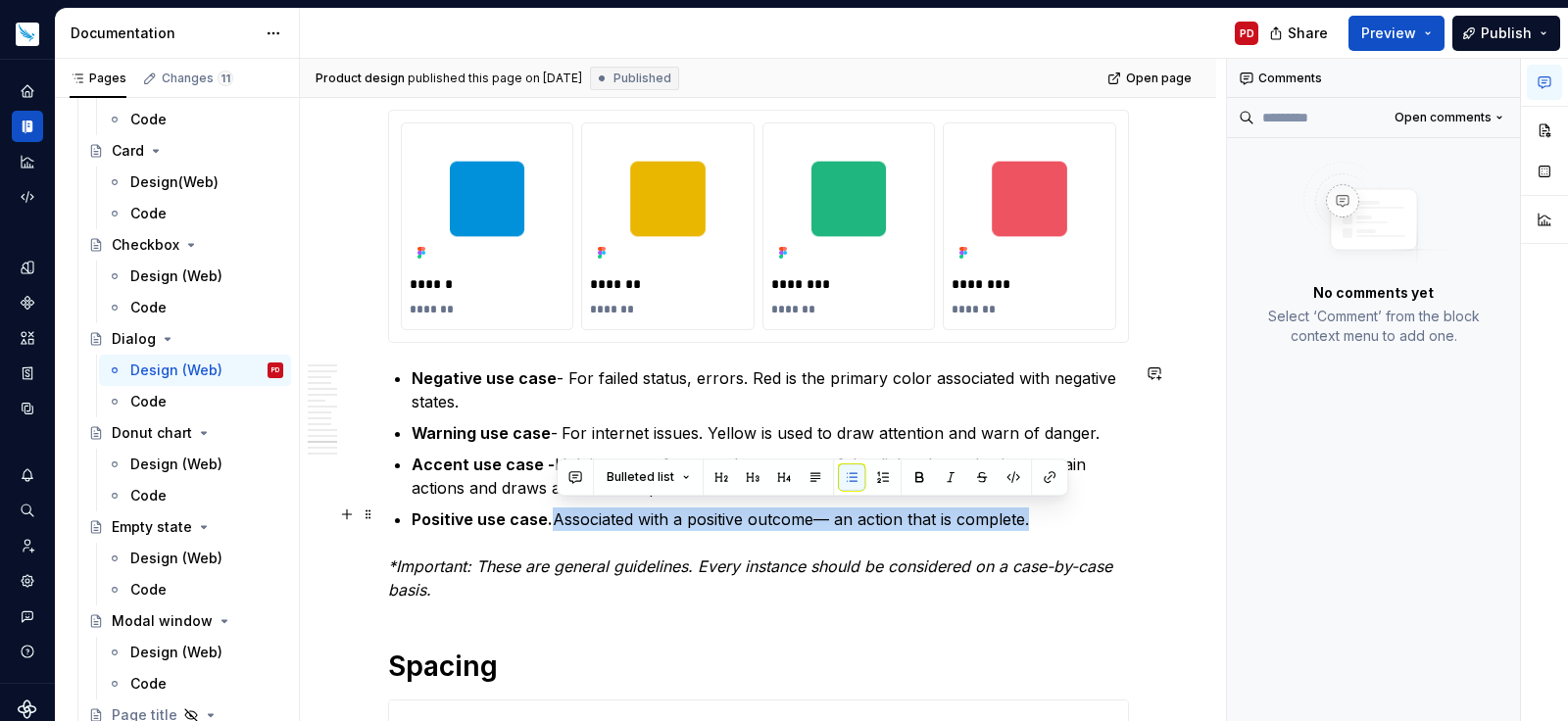drag, startPoint x: 559, startPoint y: 510, endPoint x: 1041, endPoint y: 515, distance: 482.0259 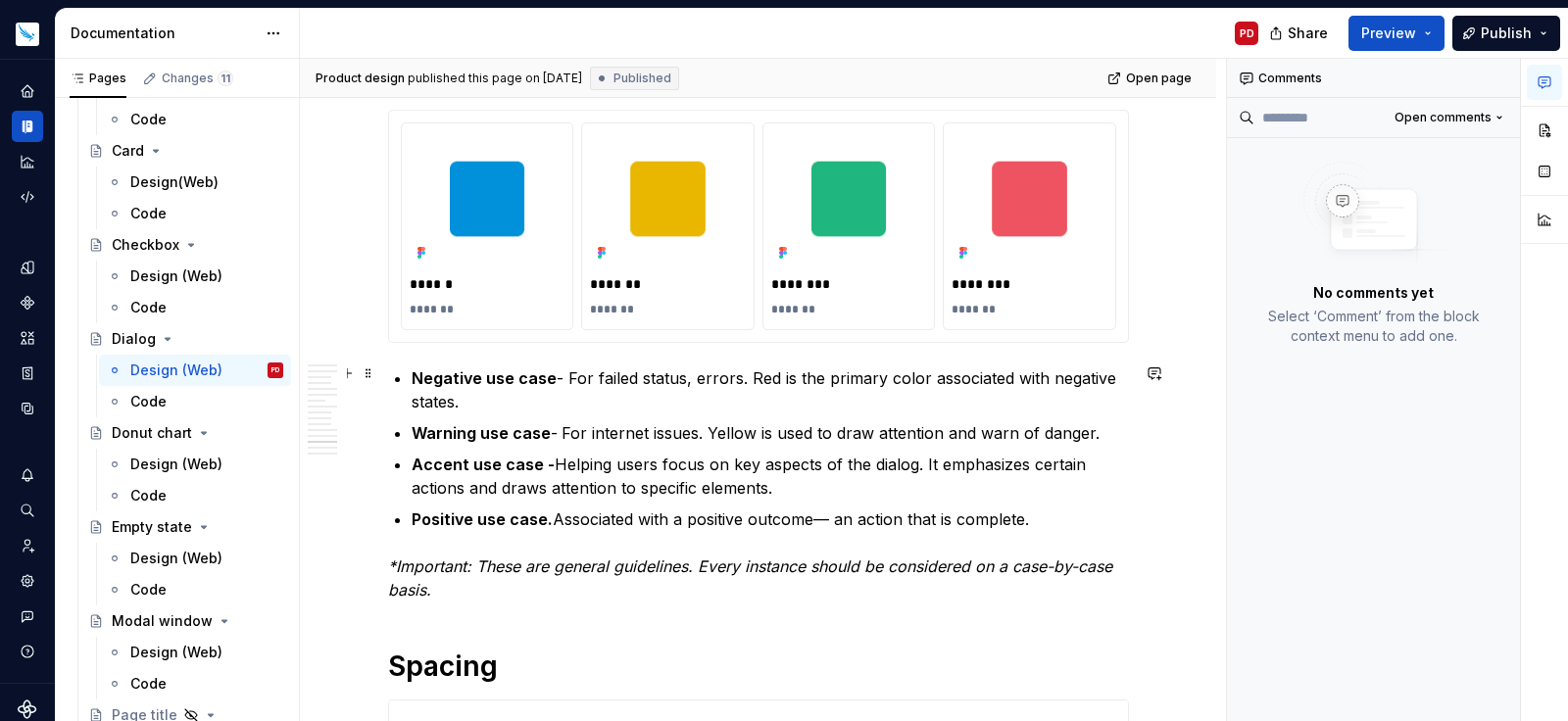 click on "Negative use case  - For failed status, errors. Red is the primary color associated with negative states." at bounding box center [770, 390] 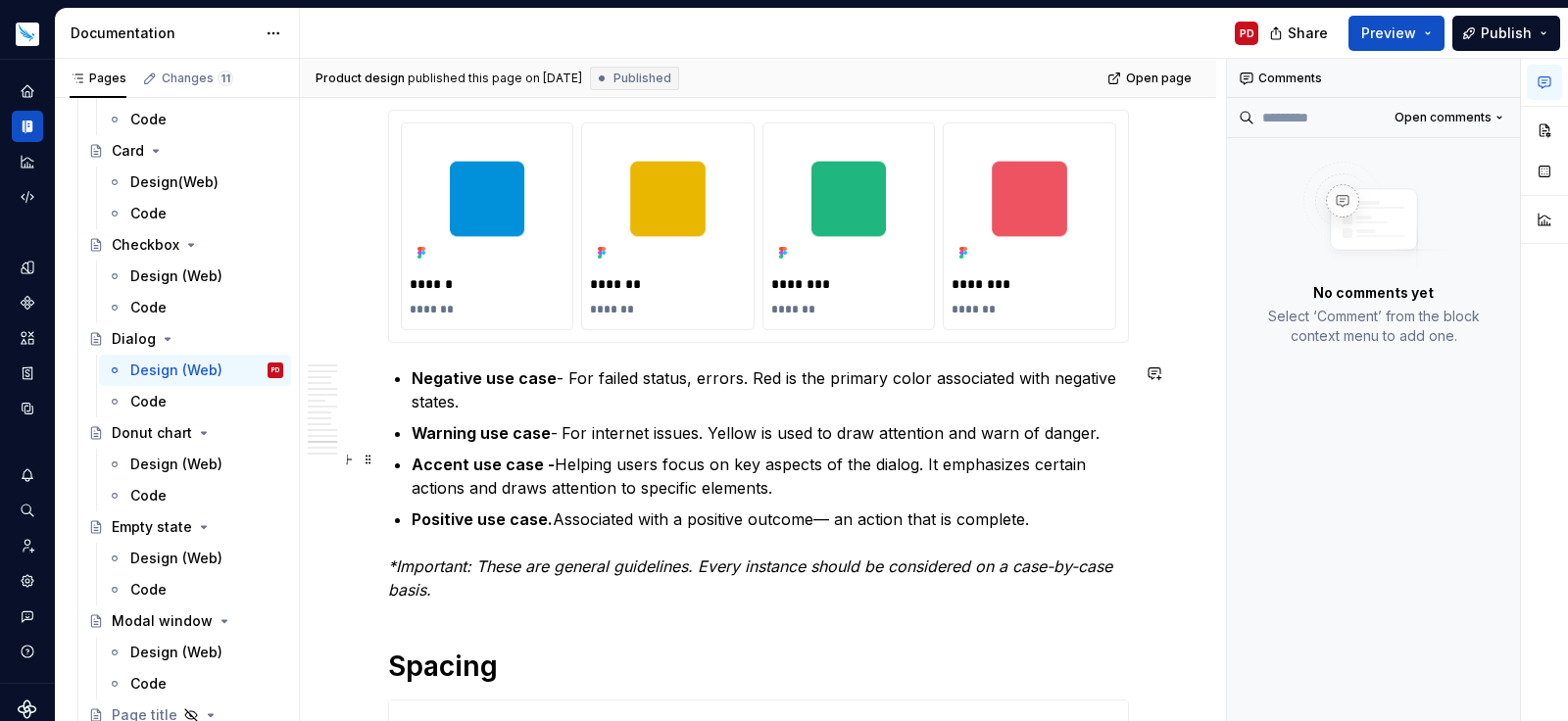 click on "Negative use case  - For failed status, errors. Red is the primary color associated with negative states. Warning use case  -   For internet issues. Yellow is used to draw attention and warn of danger. Accent use case -  Helping users focus on key aspects of the dialog. It emphasizes certain actions and draws attention to specific elements. Positive use case.  Associated with a positive outcome— an action that is complete." at bounding box center [770, 449] 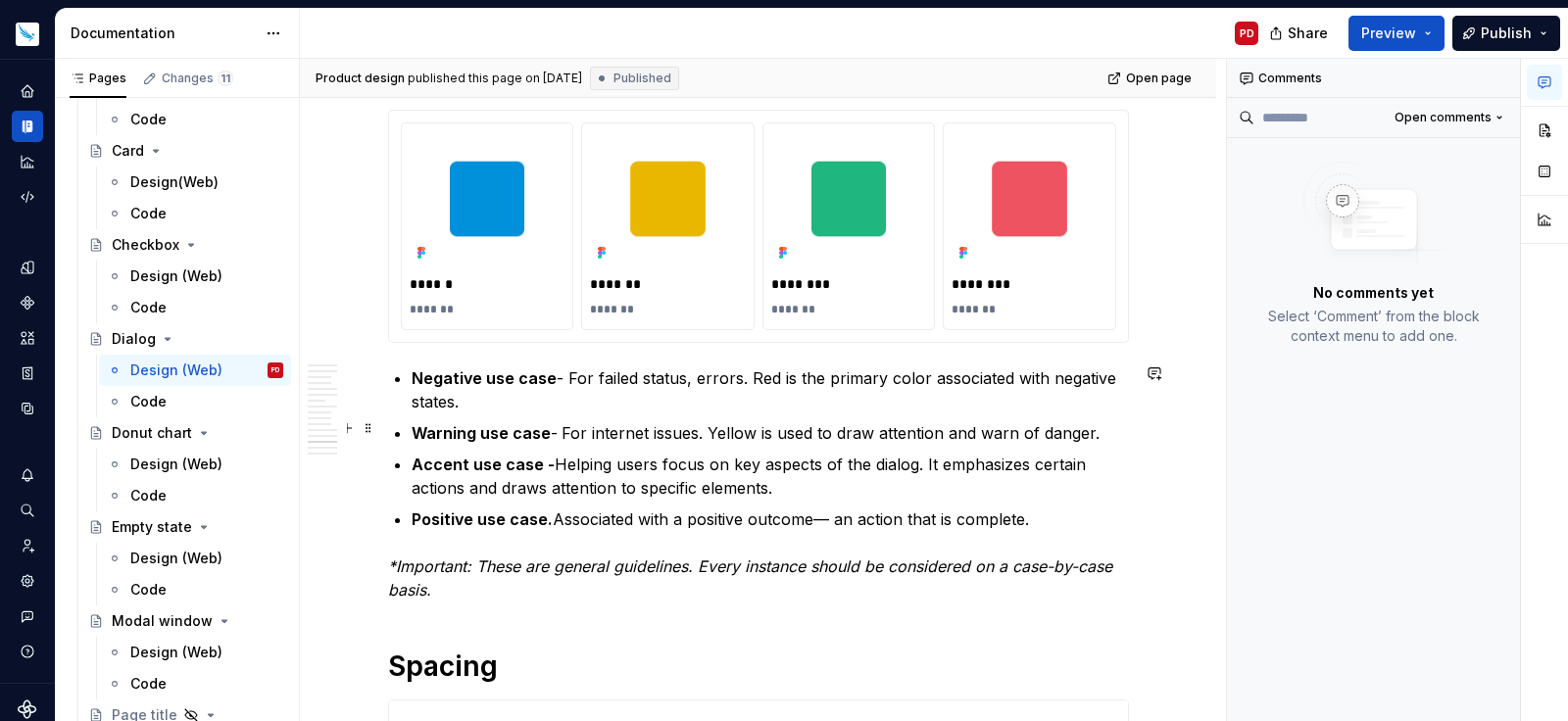 click on "Warning use case  -   For internet issues. Yellow is used to draw attention and warn of danger." at bounding box center [770, 433] 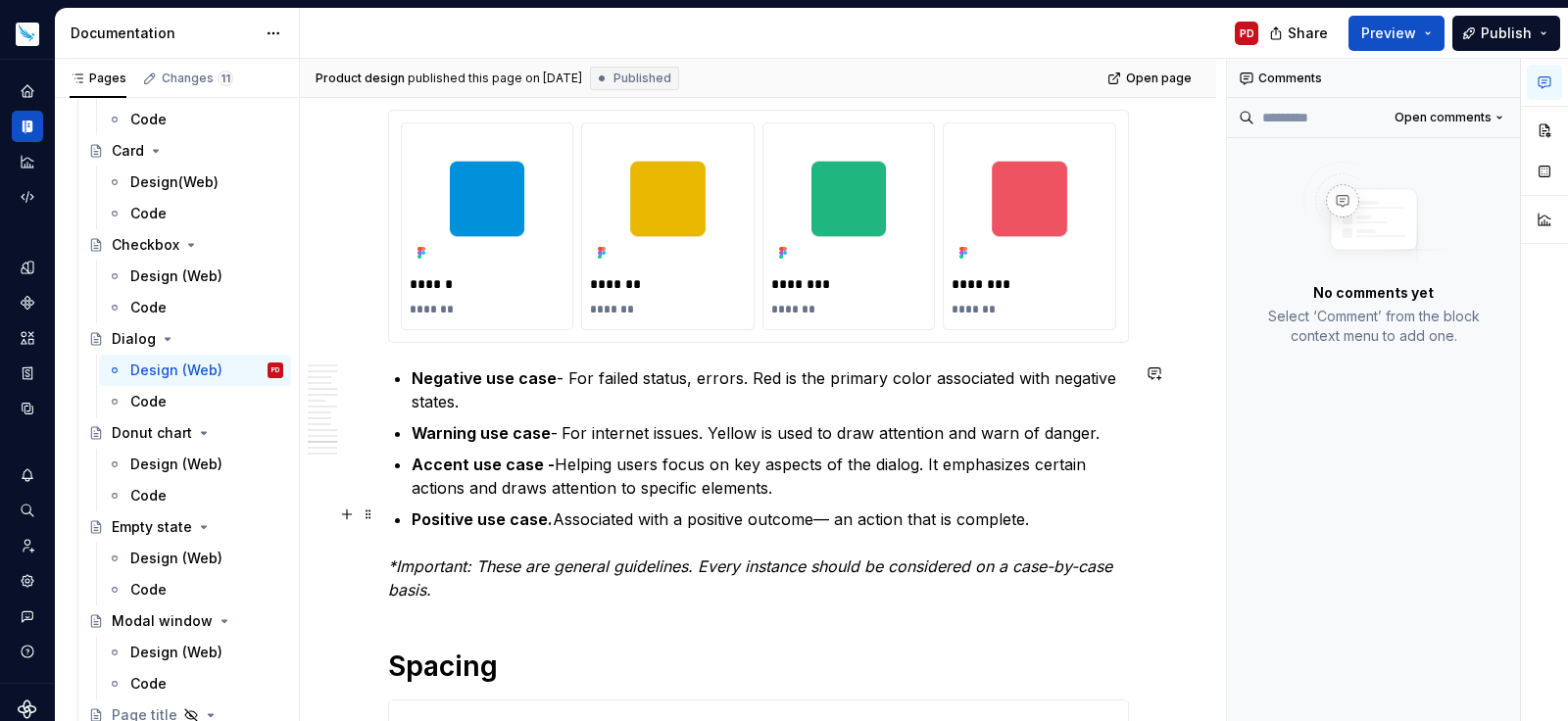 click on "Positive use case." at bounding box center [482, 519] 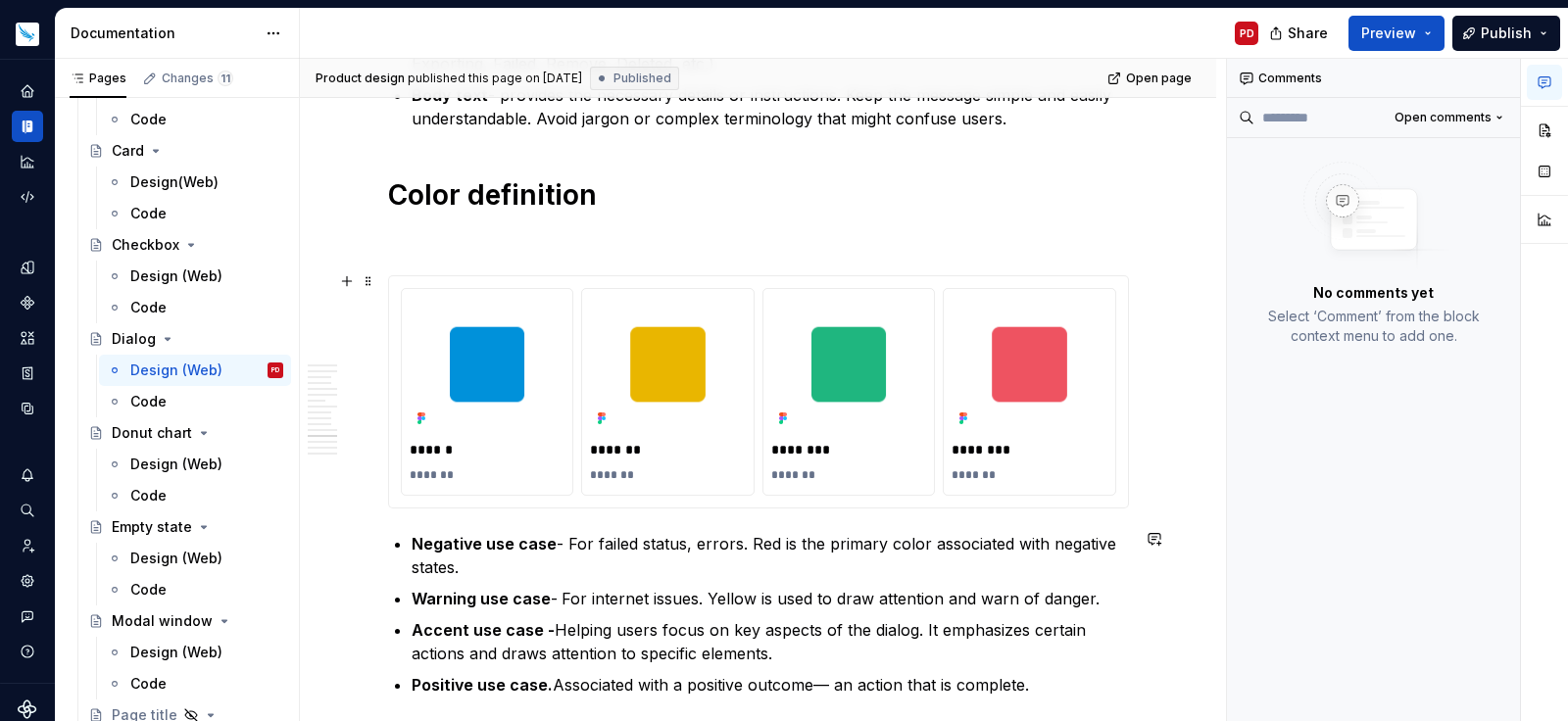 scroll, scrollTop: 3918, scrollLeft: 0, axis: vertical 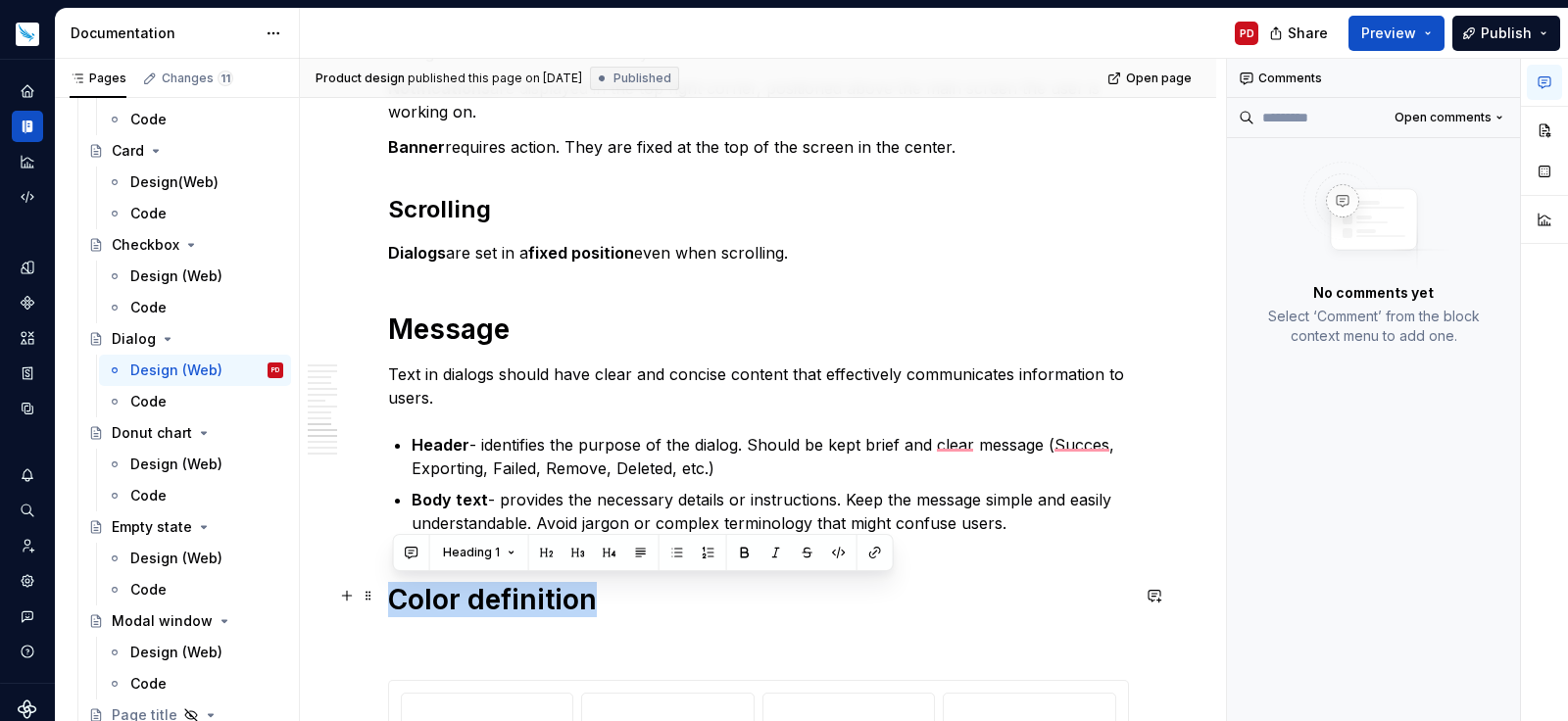 drag, startPoint x: 397, startPoint y: 594, endPoint x: 618, endPoint y: 594, distance: 221 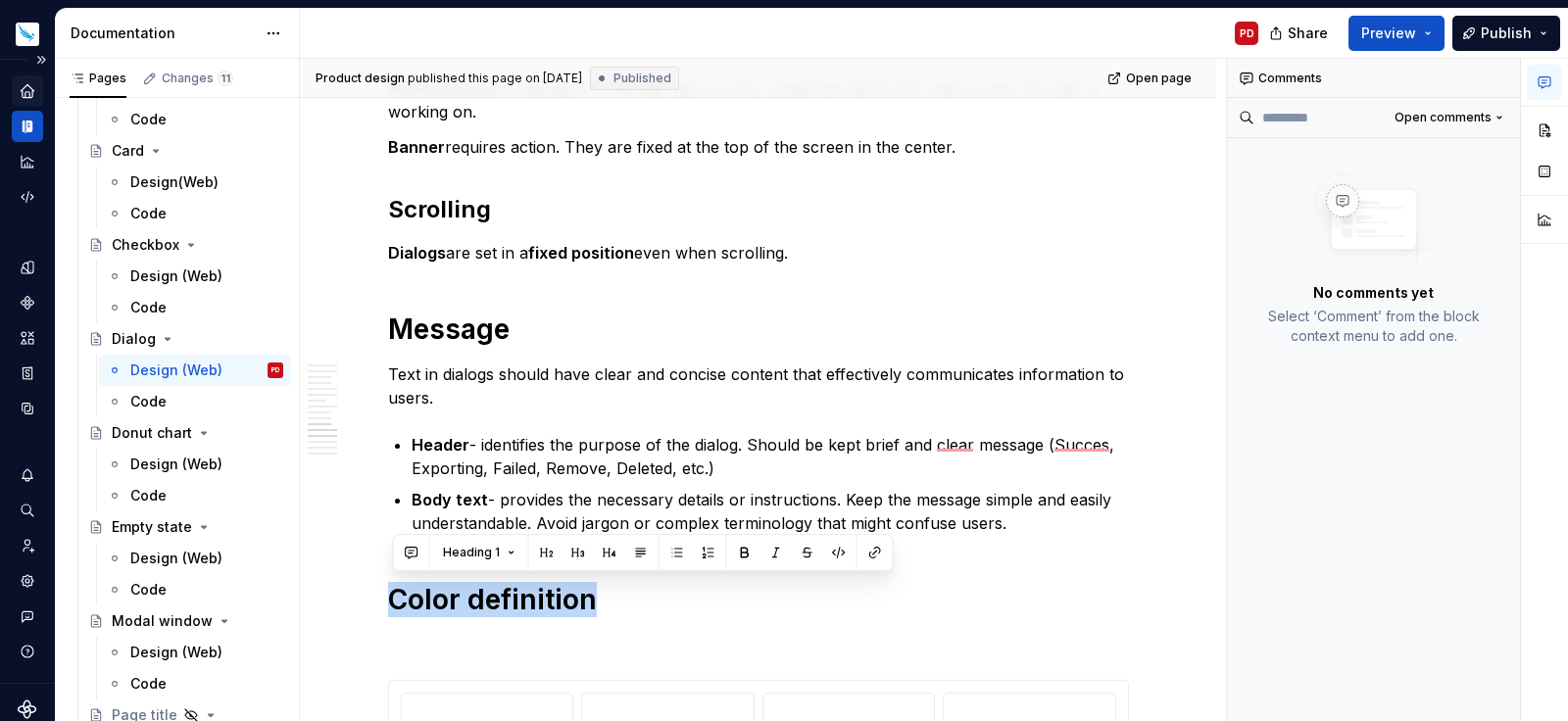 click 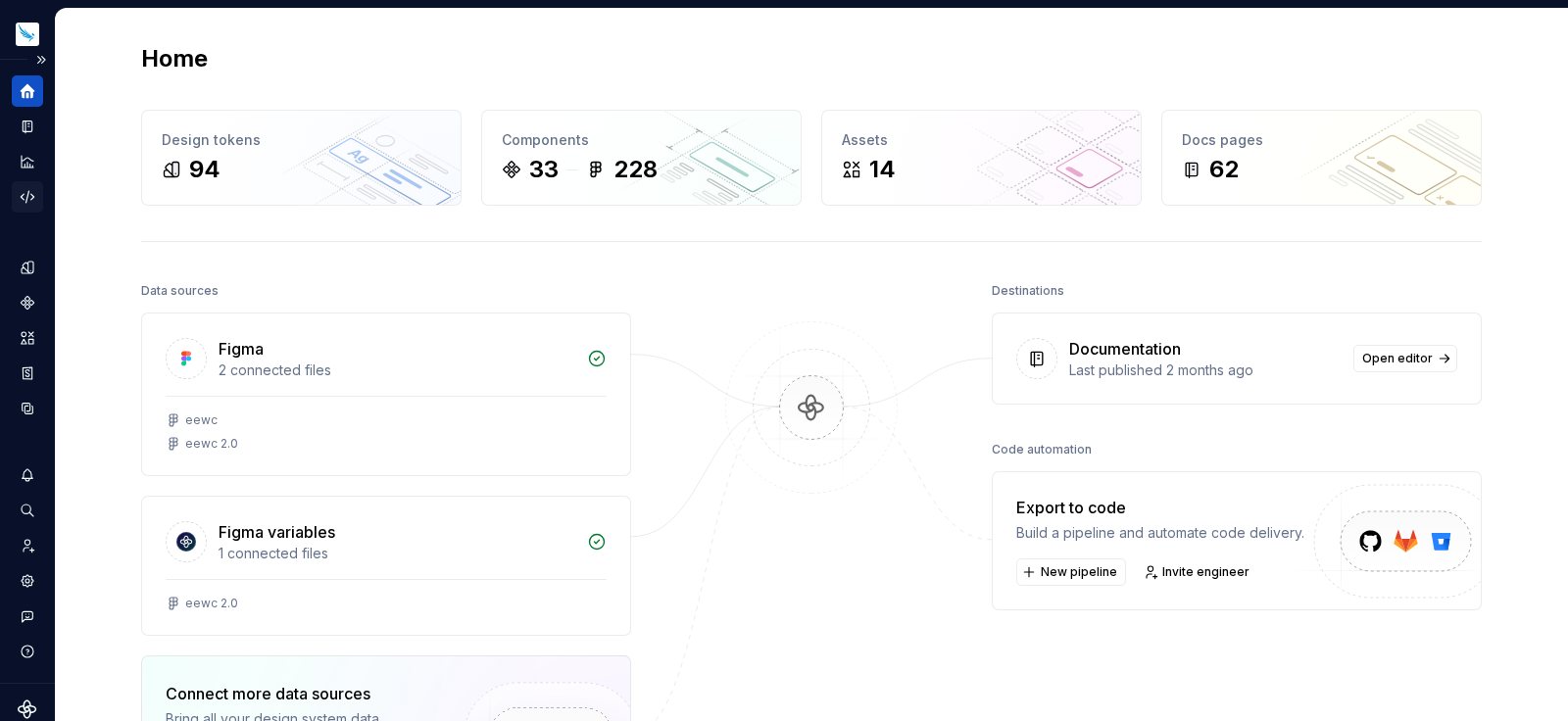 click 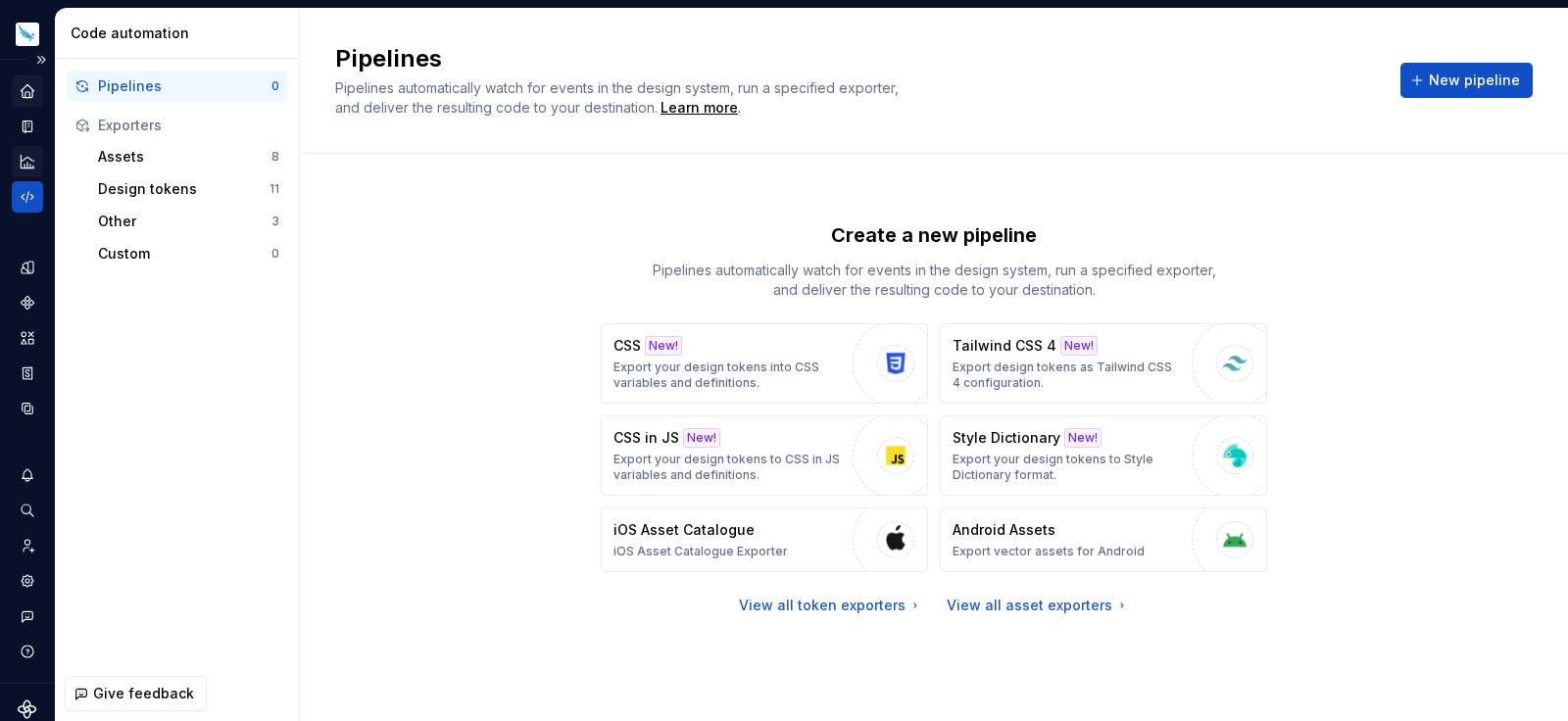 click 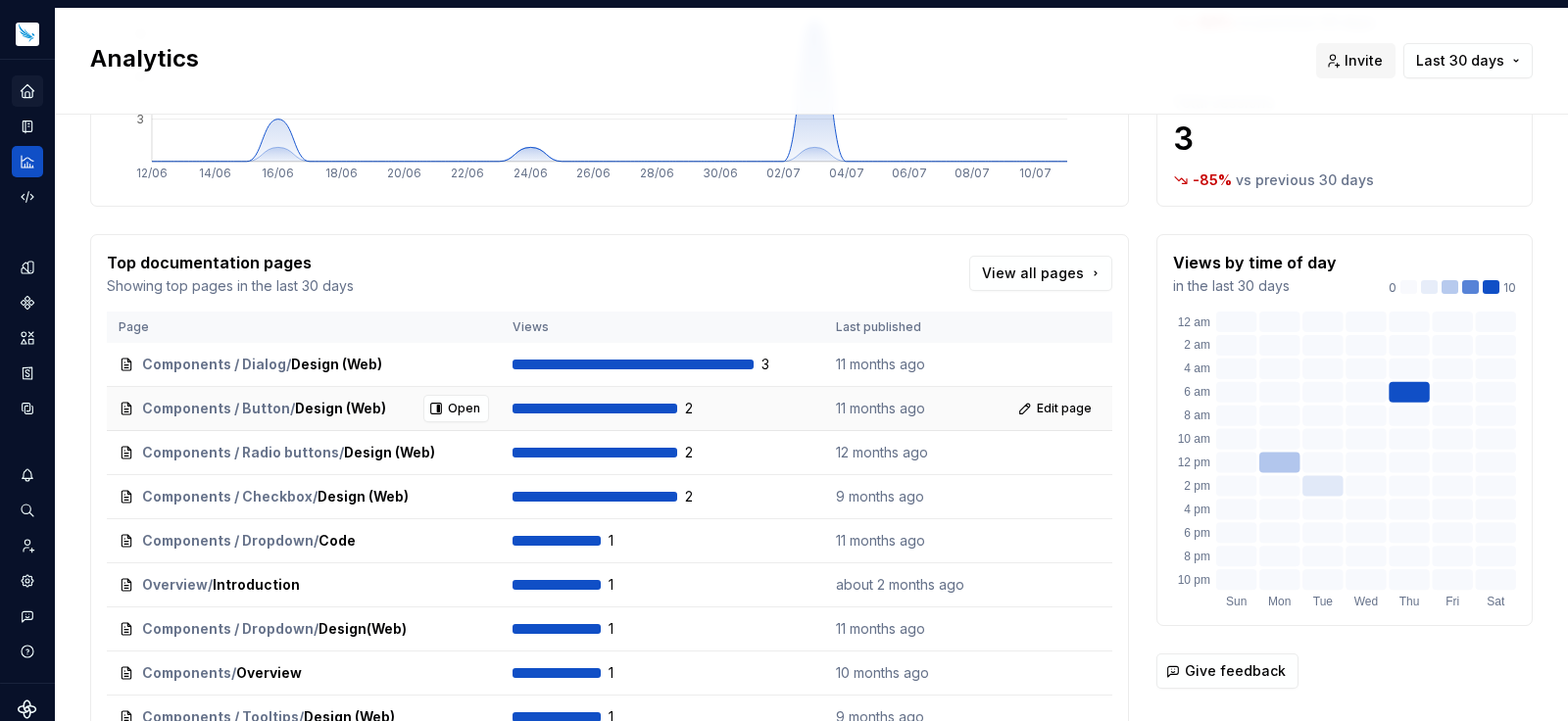 scroll, scrollTop: 292, scrollLeft: 0, axis: vertical 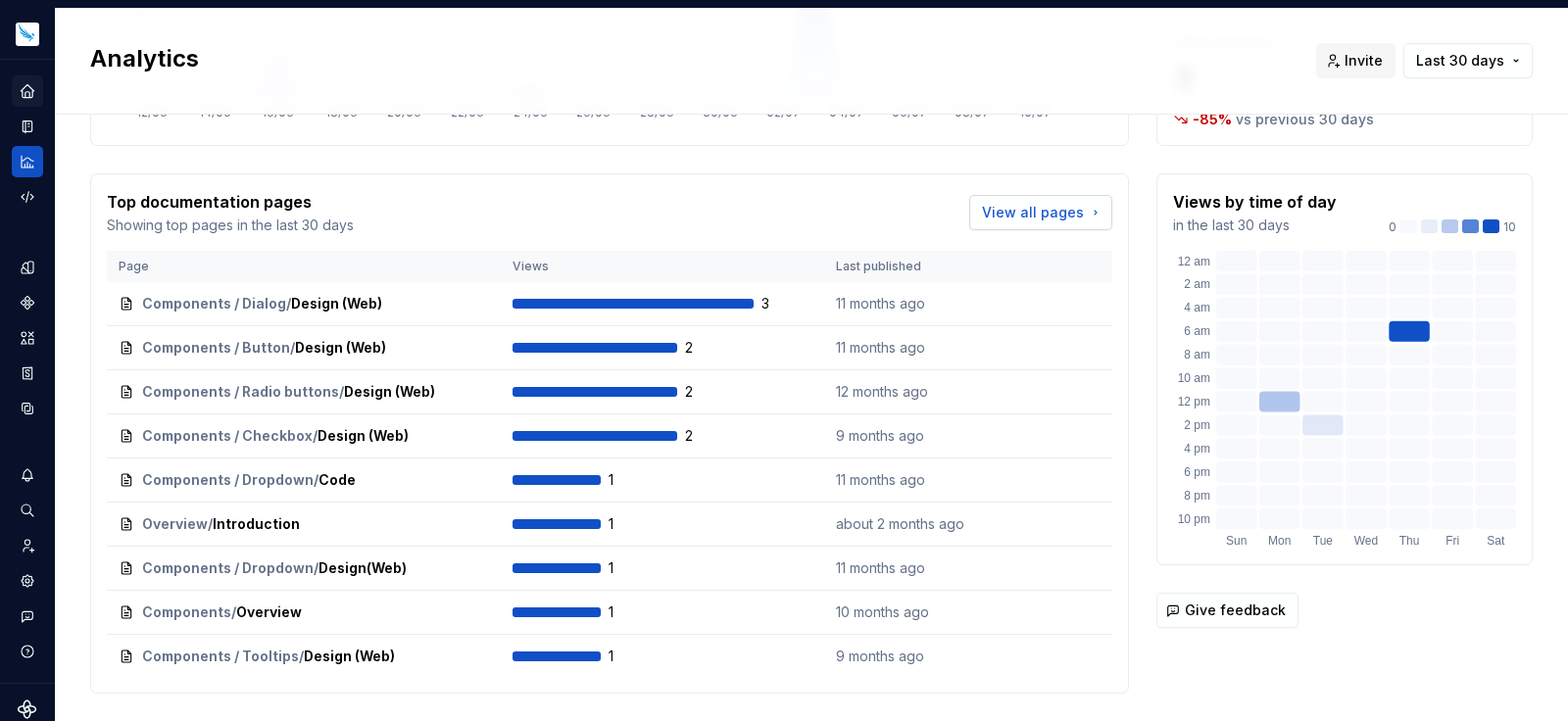 click on "View all pages" at bounding box center (1033, 213) 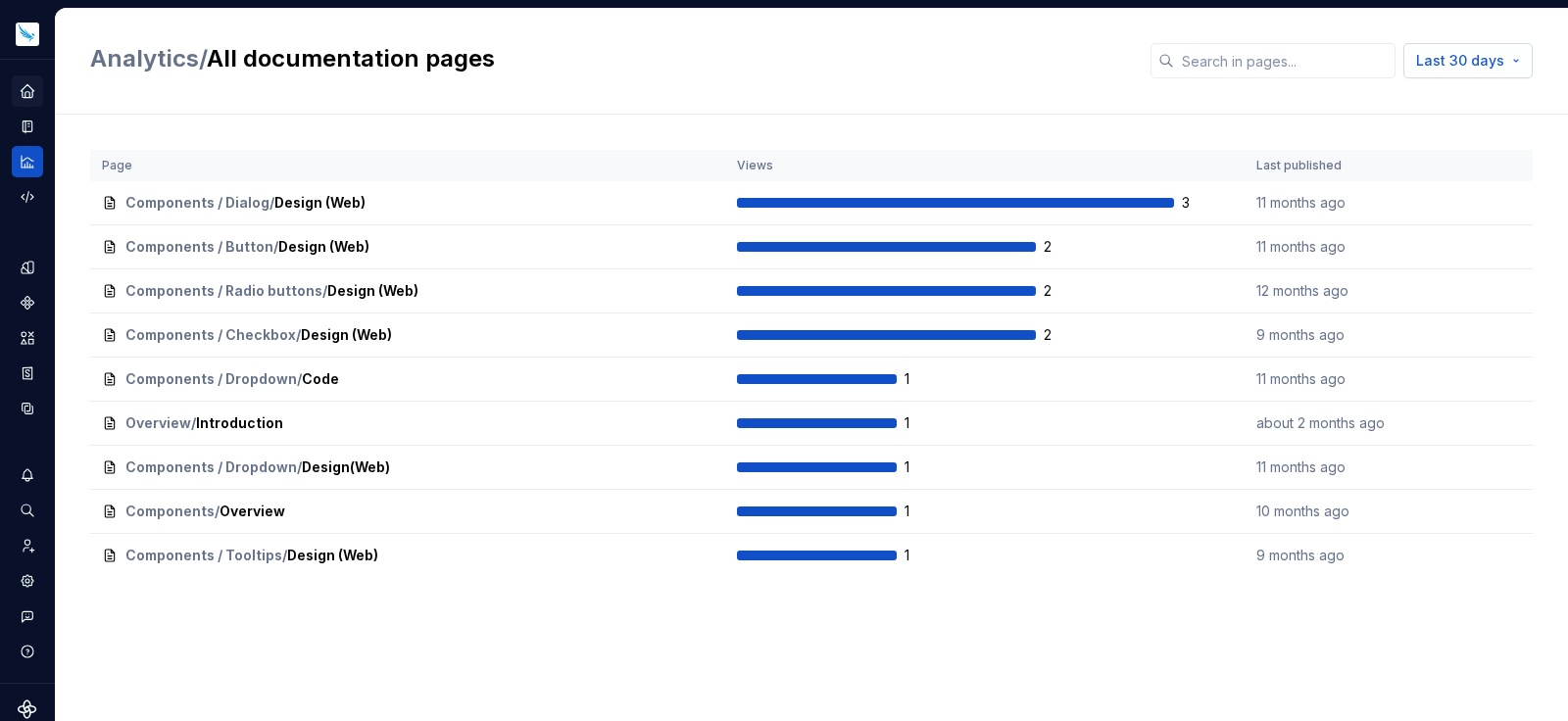 click on "Last 30 days" at bounding box center [1460, 61] 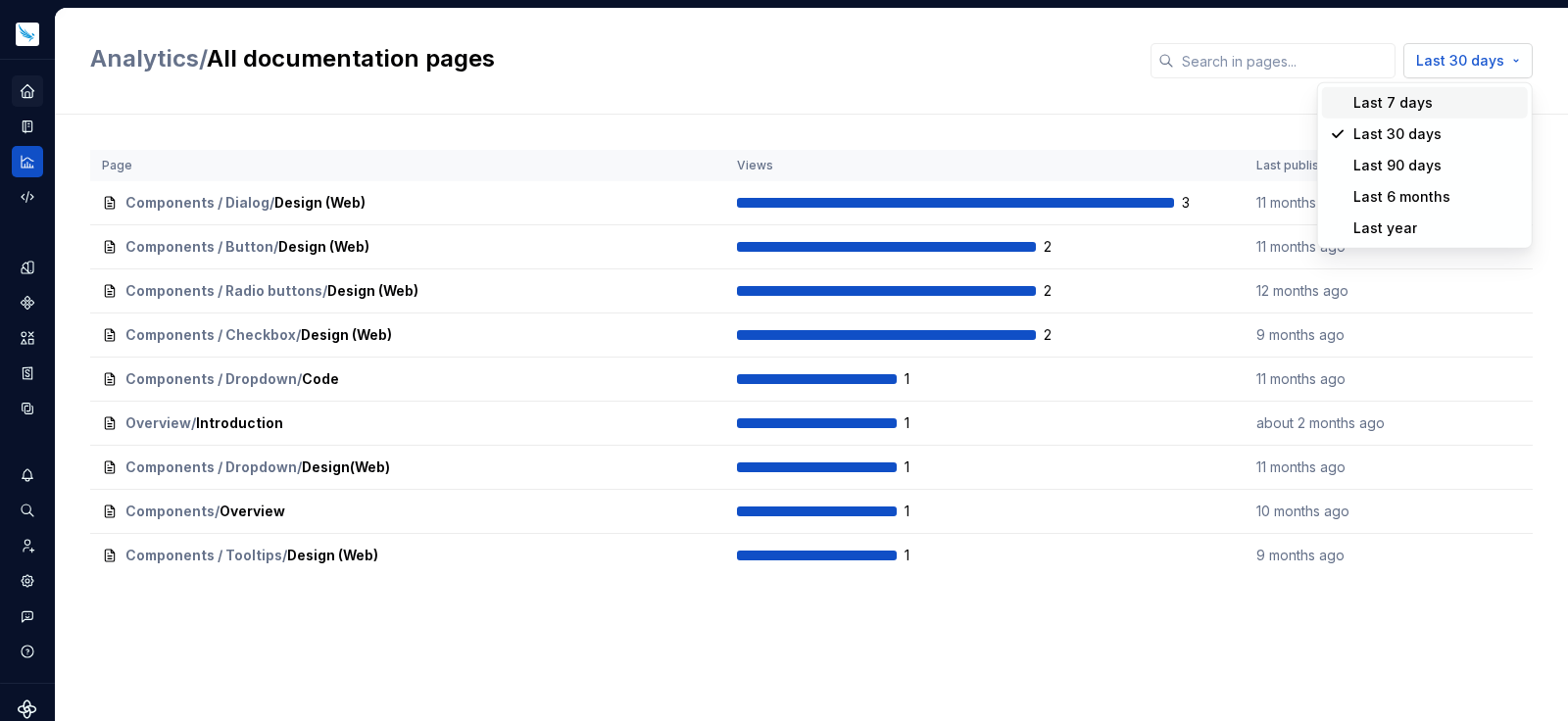 click on "My Design System PD Design system data Analytics / All documentation pages Last 30 days Page Views Last published Components / Dialog / Design (Web) Open 3 11 months ago Edit page Components / Button / Design (Web) Open 2 11 months ago Edit page Components / Radio buttons / Design (Web) Open 2 12 months ago Edit page Components / Checkbox / Design (Web) Open 2 9 months ago Edit page Components / Dropdown / Code Open 1 11 months ago Edit page Overview / Introduction Open 1 about 2 months ago Edit page Components / Dropdown / Design(Web) Open 1 11 months ago Edit page Components / Overview Open 1 10 months ago Edit page Components / Tooltips / Design (Web) Open 1 9 months ago Edit page * Last 7 days Last 30 days Last 90 days Last 6 months Last year" at bounding box center (784, 360) 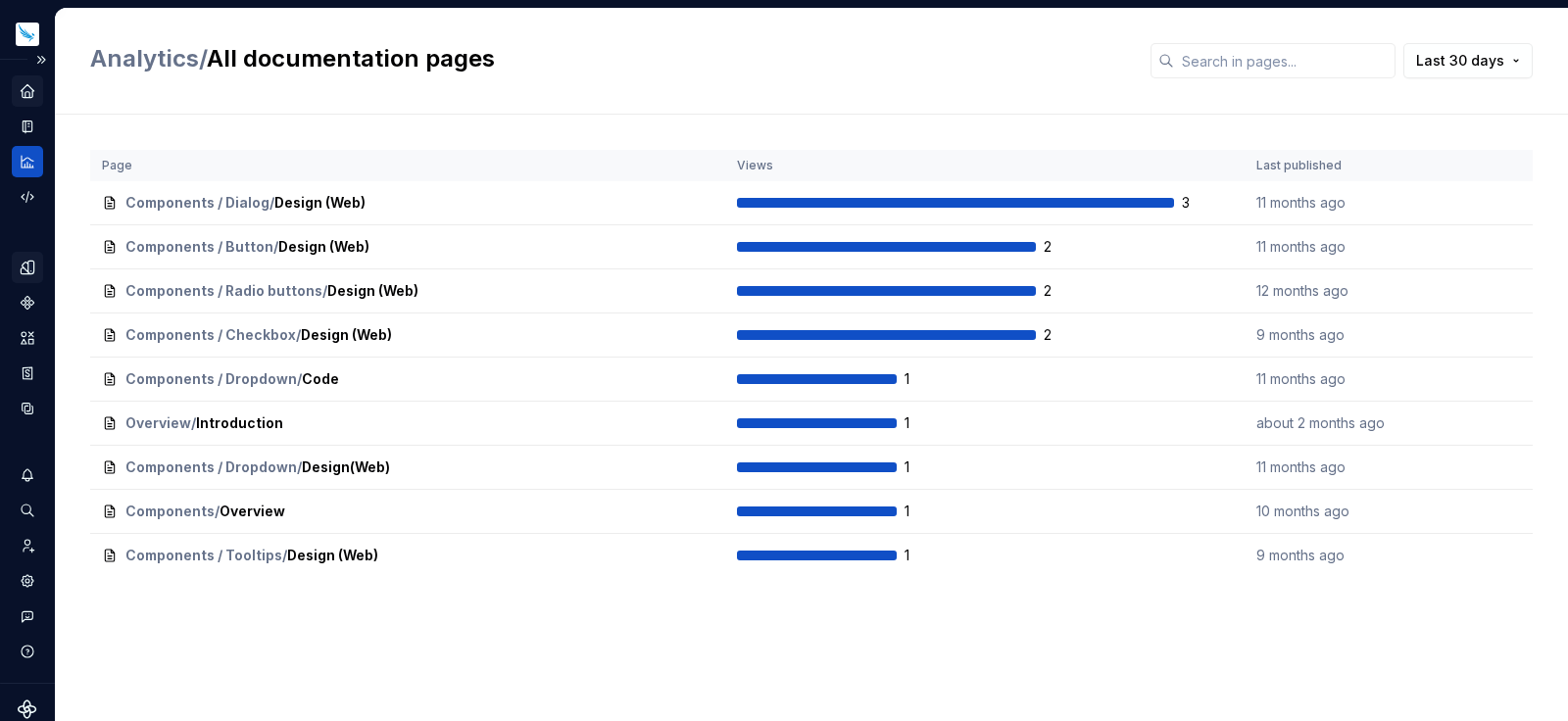 click 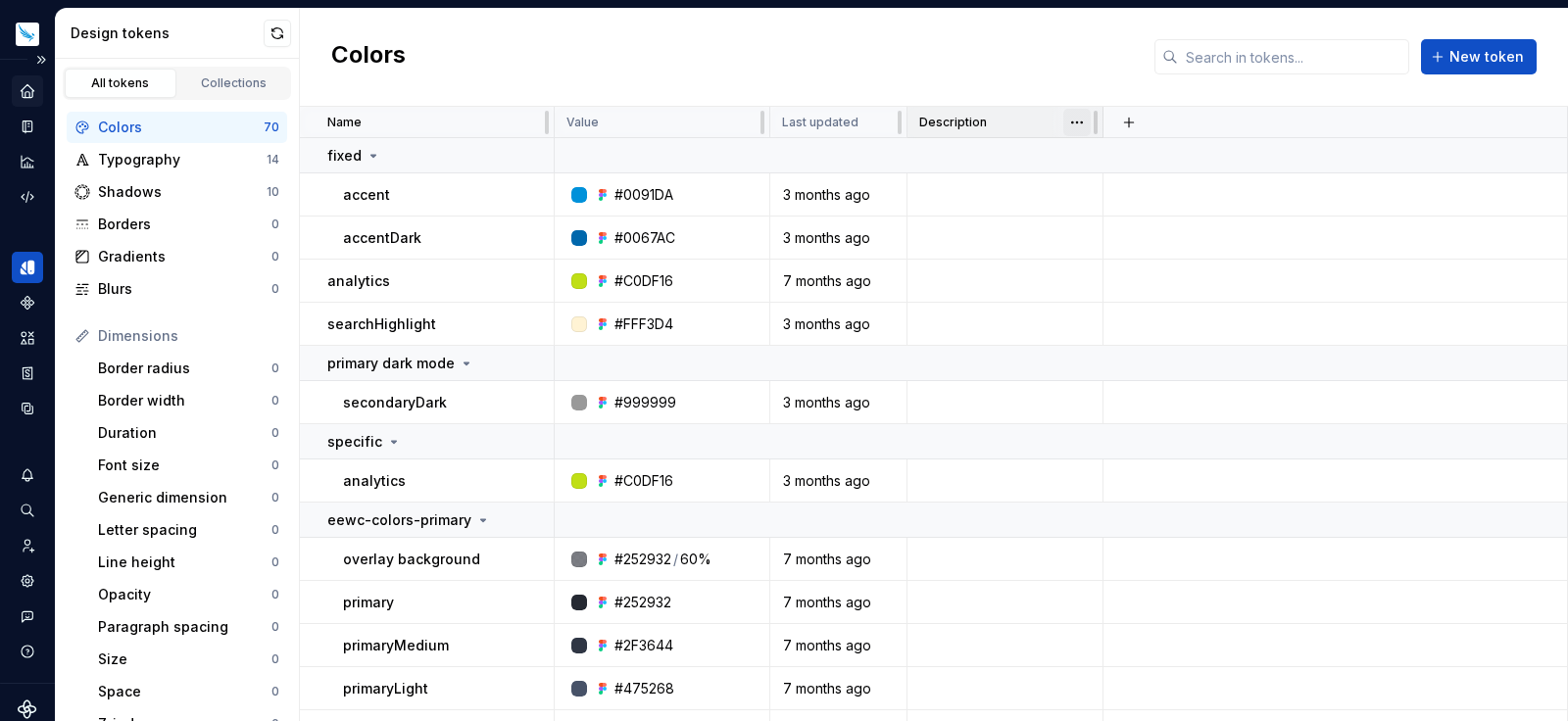 click on "My Design System PD Design system data Design tokens All tokens Collections Colors 70 Typography 14 Shadows 10 Borders 0 Gradients 0 Blurs 0 Dimensions Border radius 0 Border width 0 Duration 0 Font size 0 Generic dimension 0 Letter spacing 0 Line height 0 Opacity 0 Paragraph spacing 0 Size 0 Space 0 Z-index 0 Options Text decoration 0 Text case 0 Visibility 0 Strings Font family 0 Font weight/style 0 Generic string 0 Product copy 0 Colors New token Name Value Last updated Description fixed accent #0091DA 3 months ago accentDark #0067AC 3 months ago analytics #C0DF16 7 months ago searchHighlight #FFF3D4 3 months ago primary dark mode secondaryDark #999999 3 months ago specific analytics #C0DF16 3 months ago eewc-colors-primary overlay background #252932 / 60% 7 months ago primary #252932 7 months ago primaryMedium #2F3644 7 months ago primaryLight #475268 7 months ago secondary #606E81 7 months ago secondaryMedium #8F9CAC 7 months ago secondaryLight #BEC9D6 7 months ago elements #E3E9EF 7 months ago #F3F7FB" at bounding box center [784, 360] 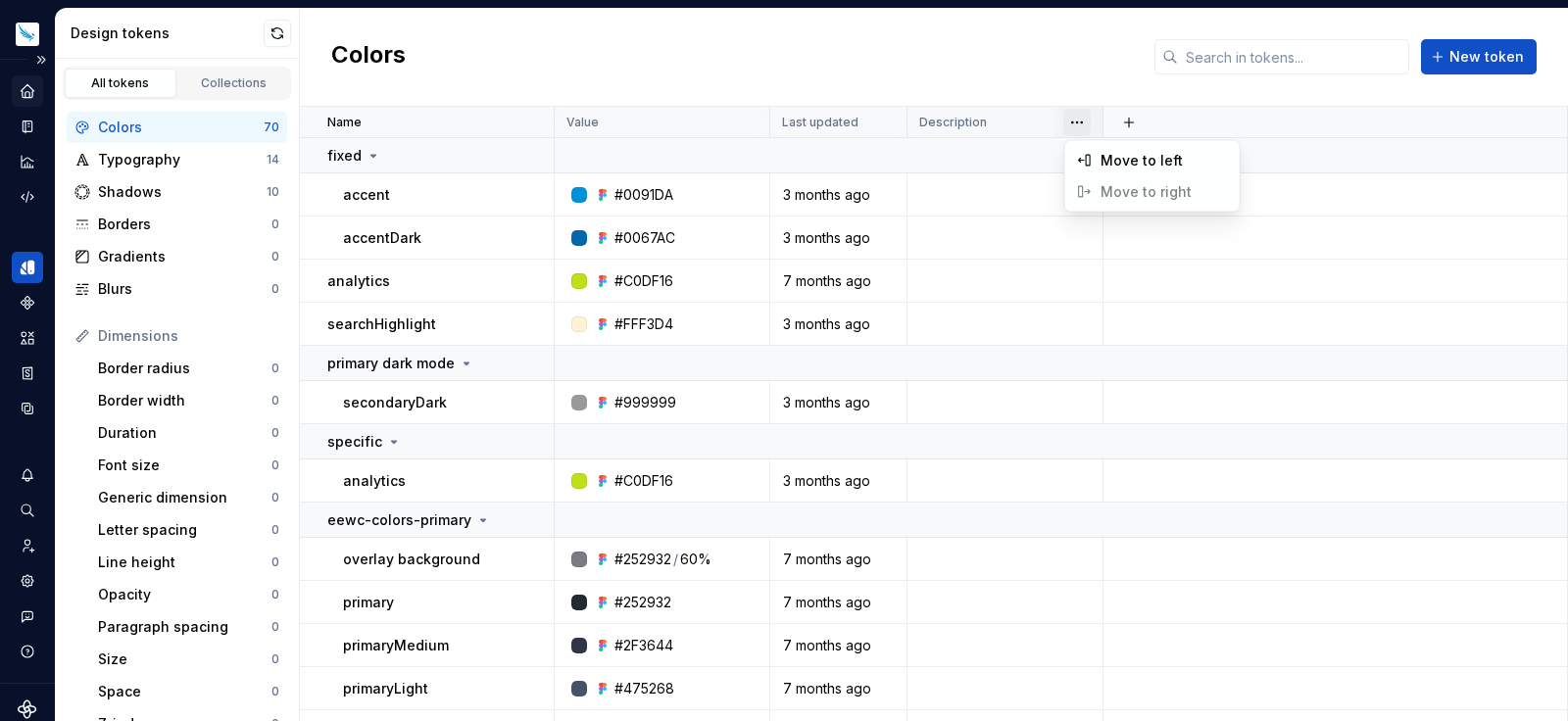 click on "My Design System PD Design system data Design tokens All tokens Collections Colors 70 Typography 14 Shadows 10 Borders 0 Gradients 0 Blurs 0 Dimensions Border radius 0 Border width 0 Duration 0 Font size 0 Generic dimension 0 Letter spacing 0 Line height 0 Opacity 0 Paragraph spacing 0 Size 0 Space 0 Z-index 0 Options Text decoration 0 Text case 0 Visibility 0 Strings Font family 0 Font weight/style 0 Generic string 0 Product copy 0 Colors New token Name Value Last updated Description fixed accent #0091DA 3 months ago accentDark #0067AC 3 months ago analytics #C0DF16 7 months ago searchHighlight #FFF3D4 3 months ago primary dark mode secondaryDark #999999 3 months ago specific analytics #C0DF16 3 months ago eewc-colors-primary overlay background #252932 / 60% 7 months ago primary #252932 7 months ago primaryMedium #2F3644 7 months ago primaryLight #475268 7 months ago secondary #606E81 7 months ago secondaryMedium #8F9CAC 7 months ago secondaryLight #BEC9D6 7 months ago elements #E3E9EF 7 months ago #F3F7FB" at bounding box center [784, 360] 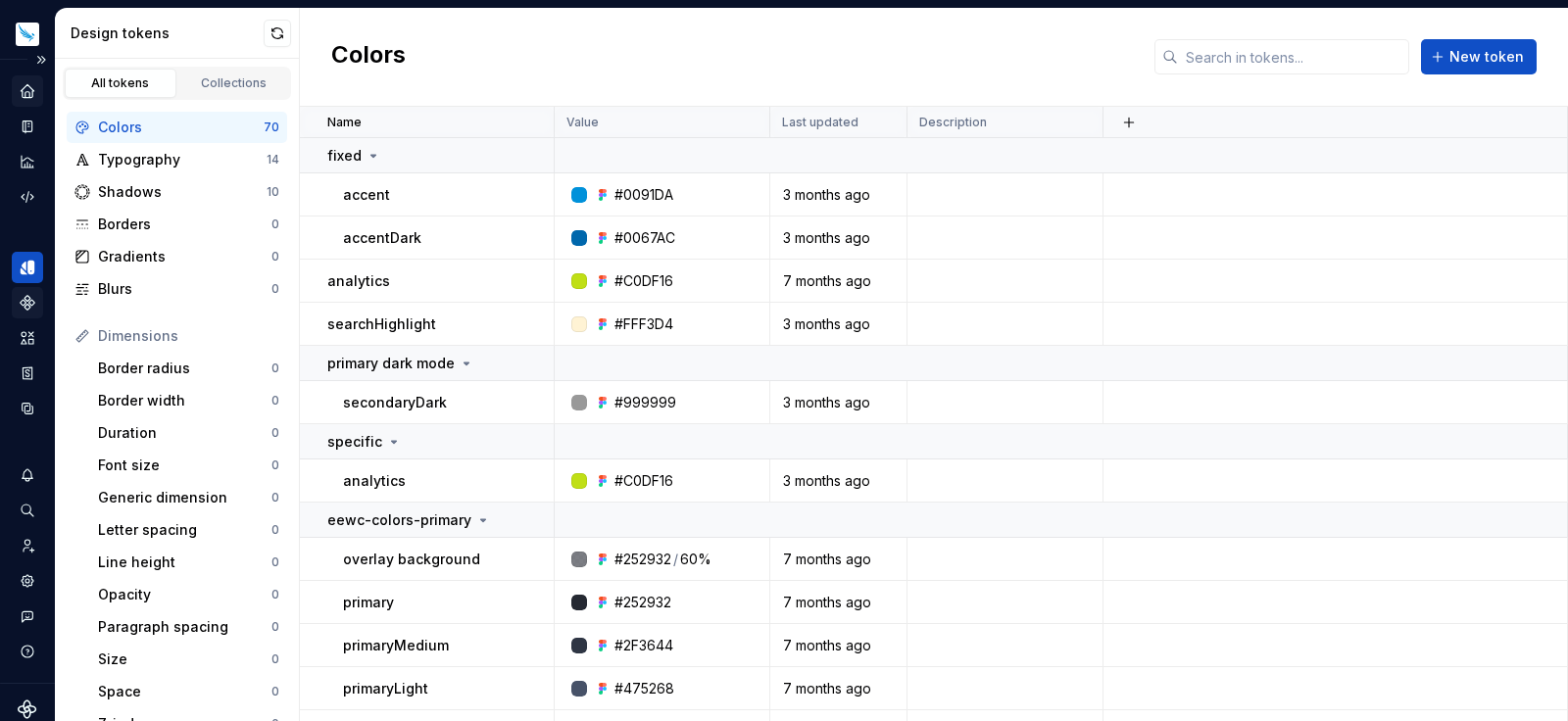 click 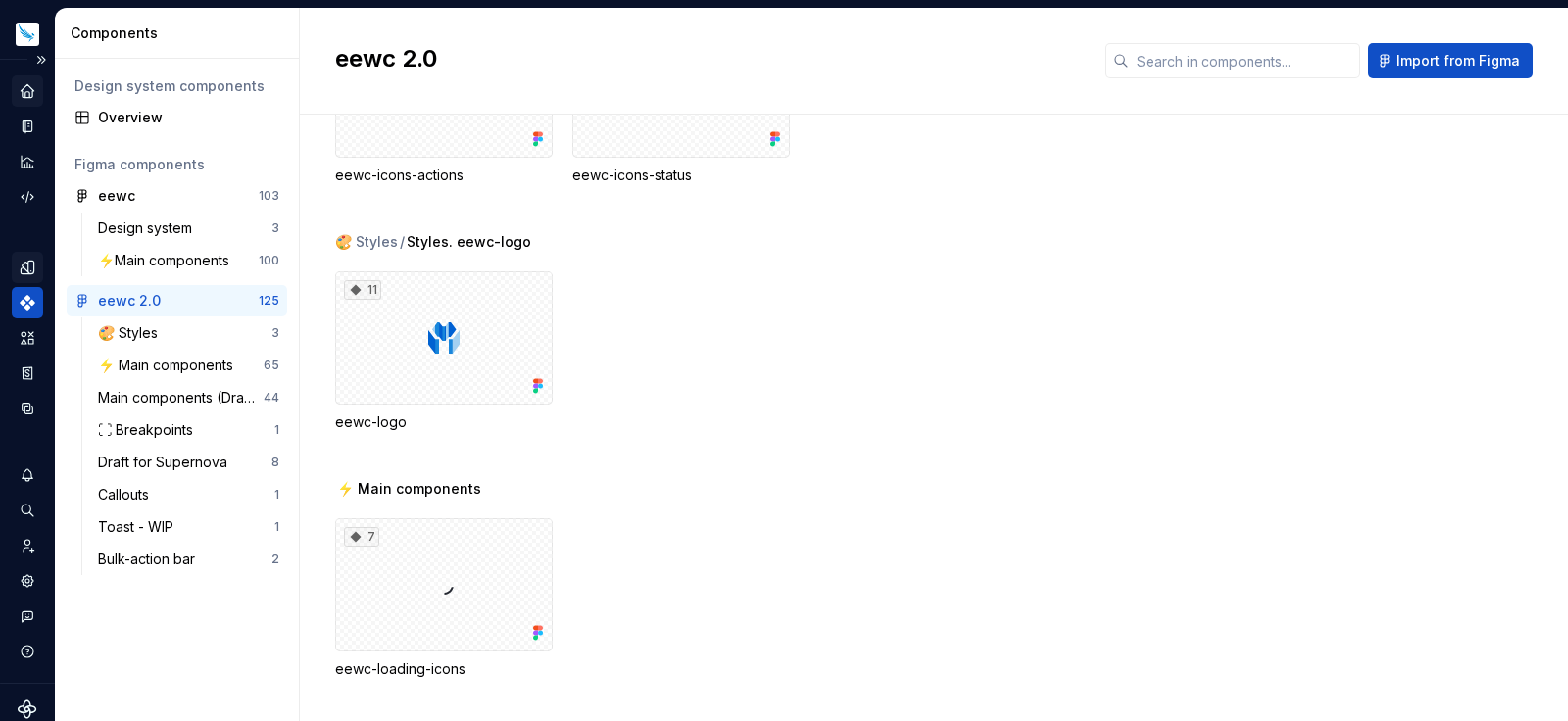 scroll, scrollTop: 1029, scrollLeft: 0, axis: vertical 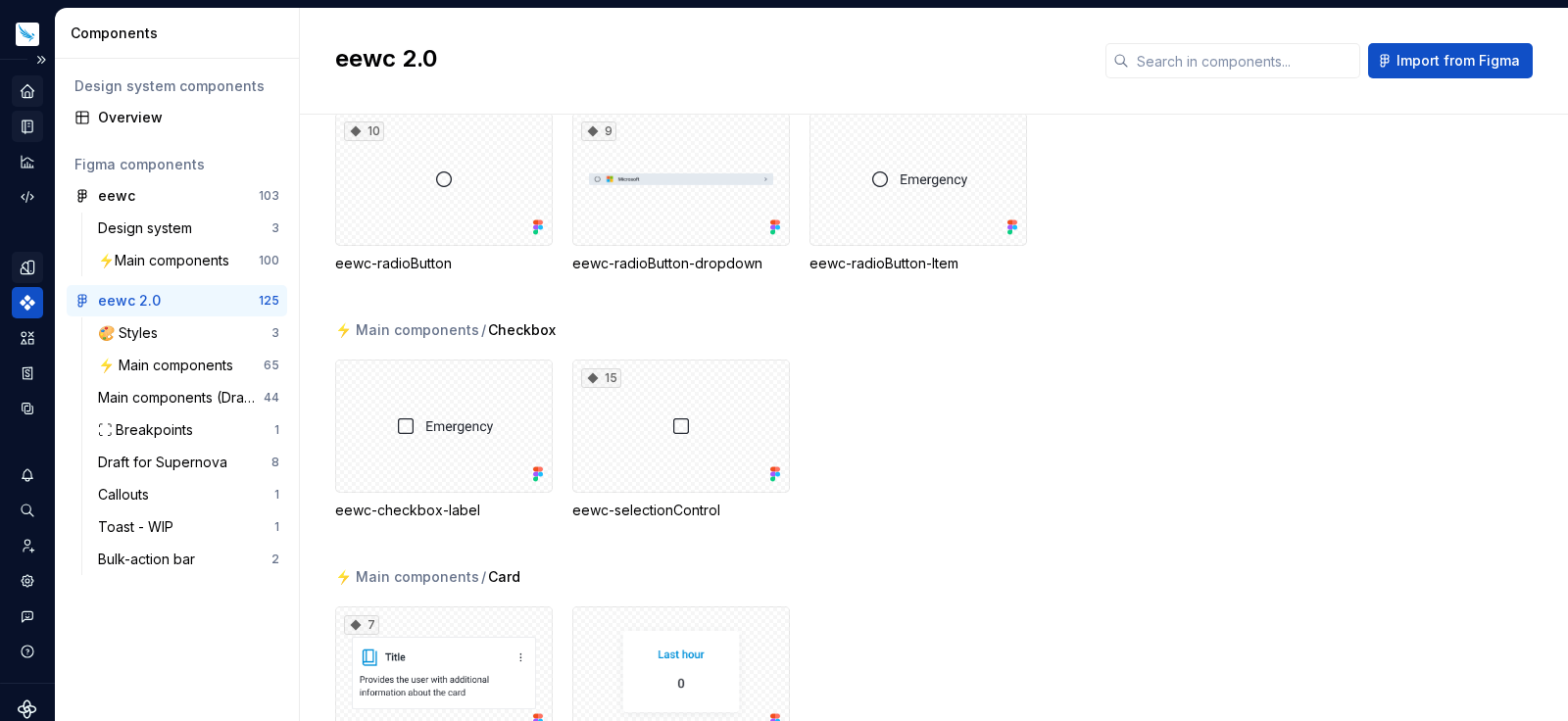 click 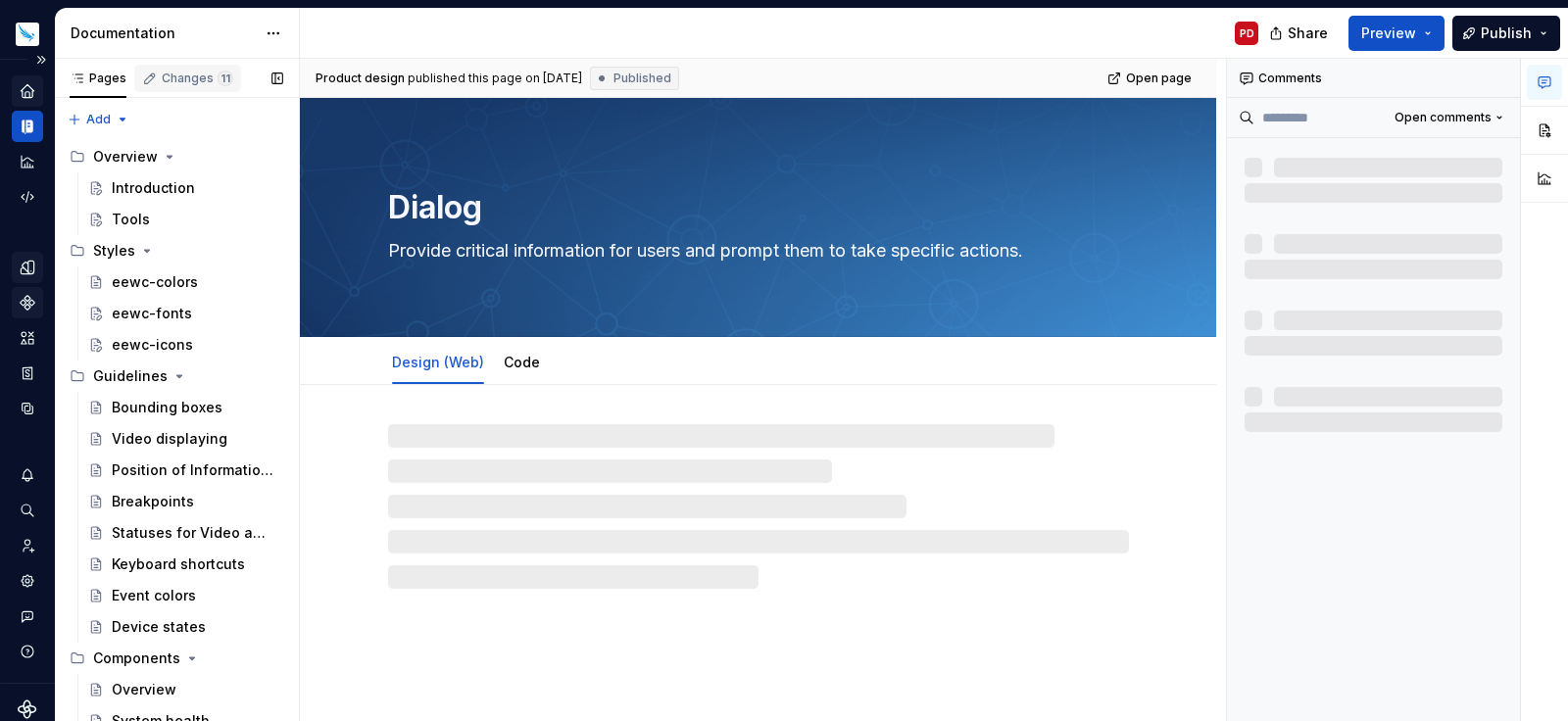 type on "*" 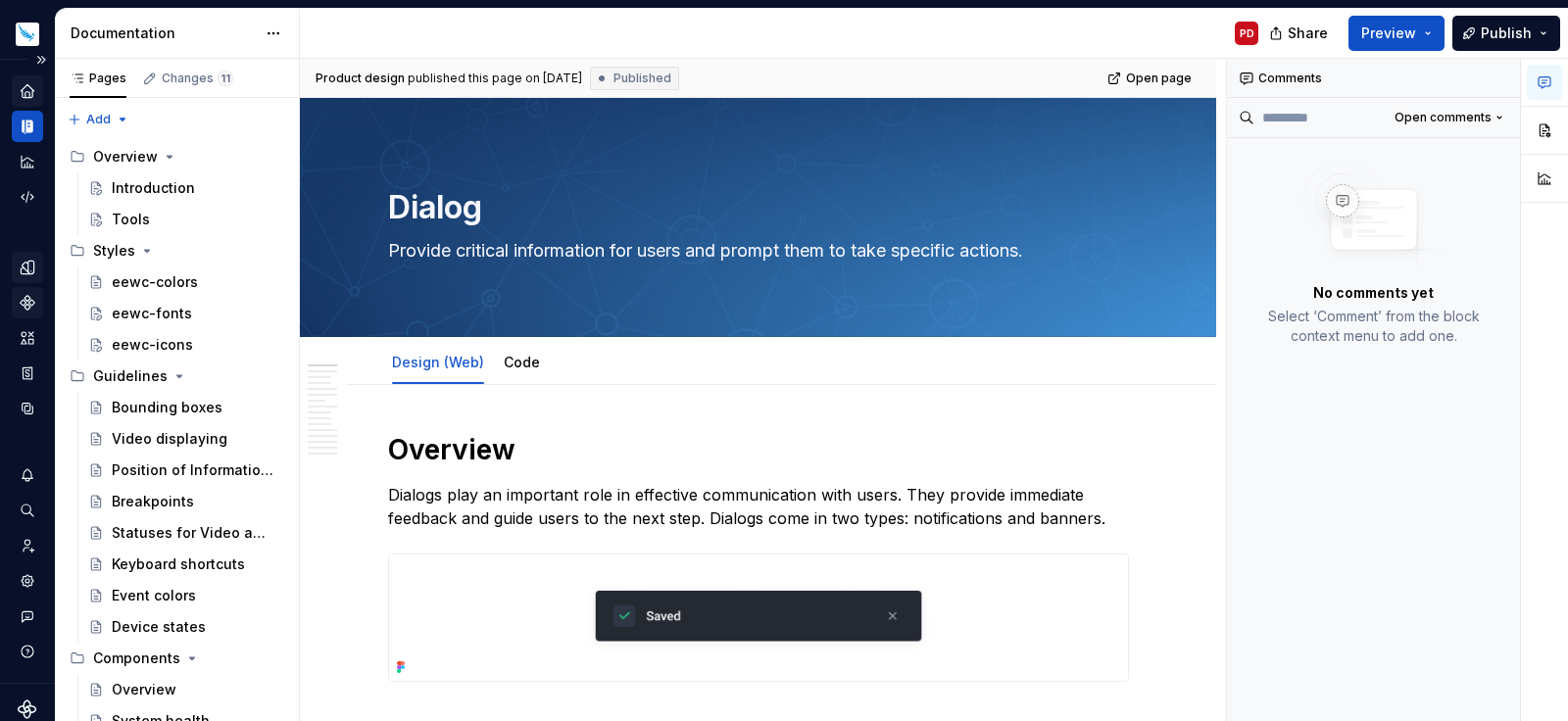 click 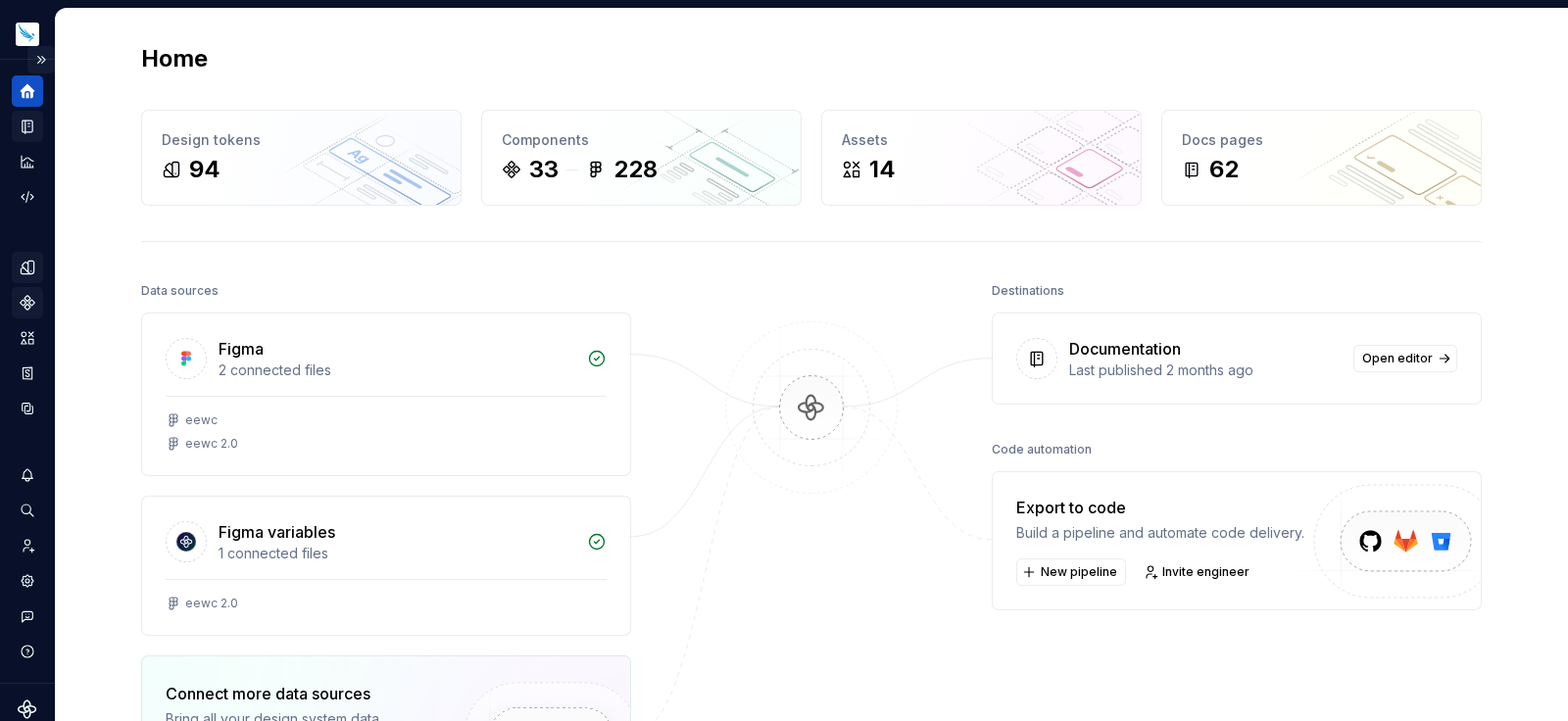 click at bounding box center (41, 60) 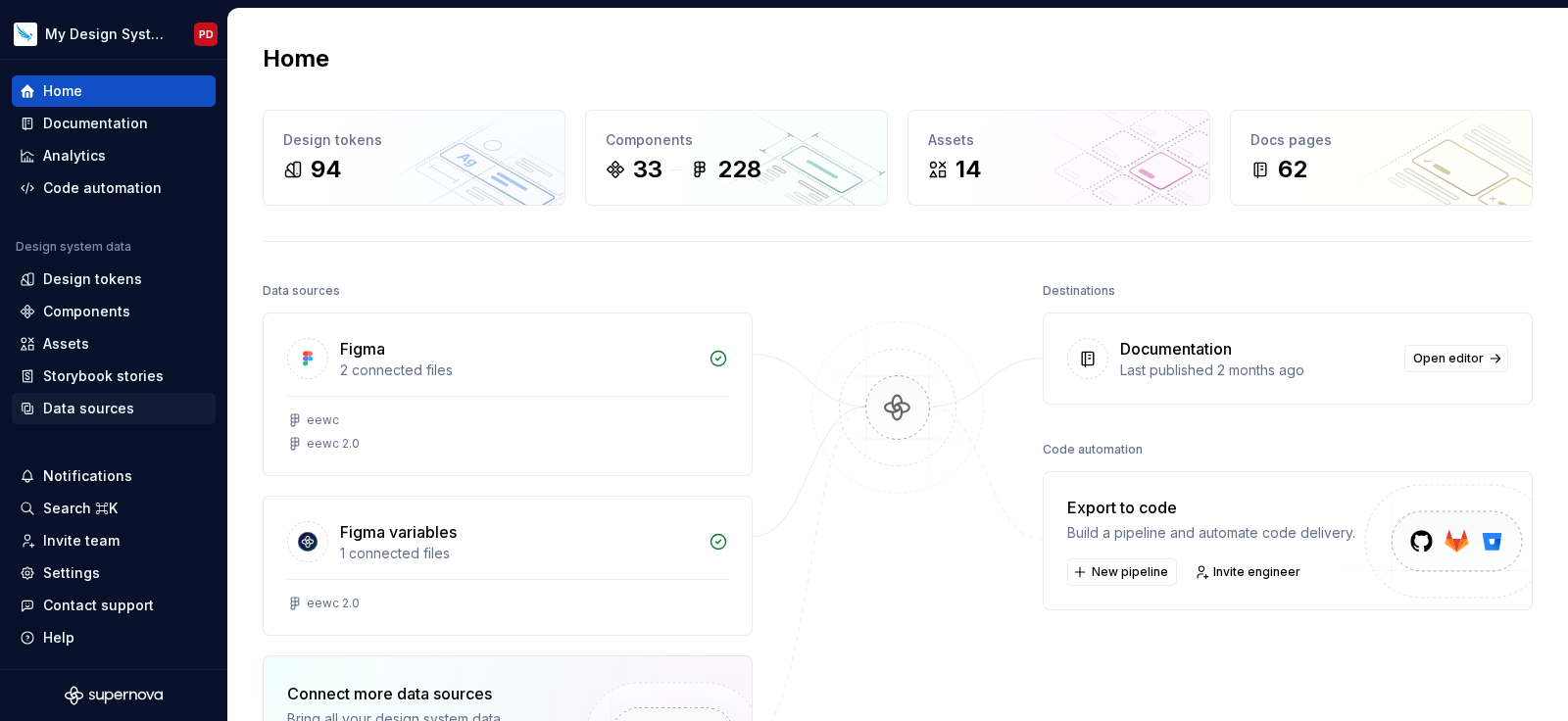 click on "Data sources" at bounding box center [88, 409] 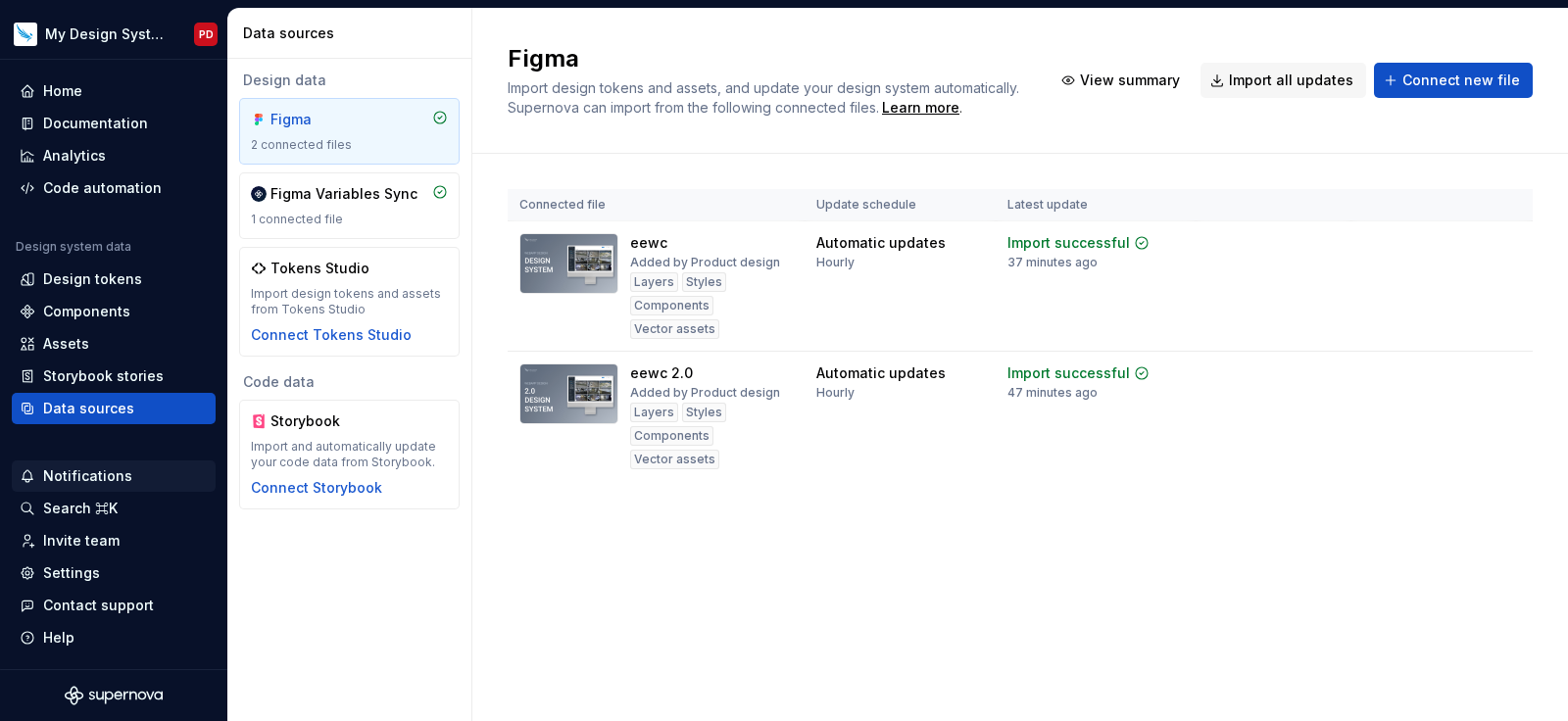 click on "Notifications" at bounding box center (87, 476) 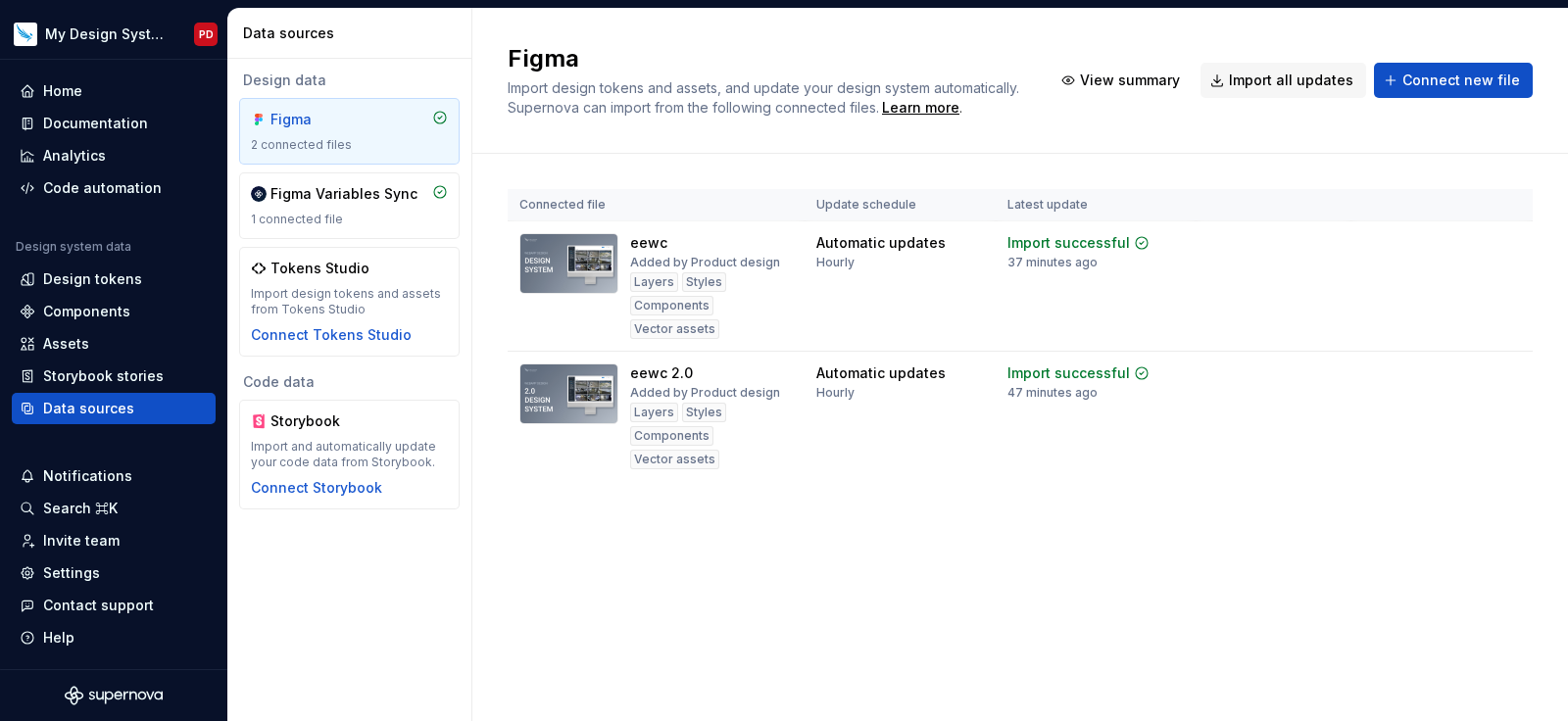 click on "My Design System PD Home Documentation Analytics Code automation Design system data Design tokens Components Assets Storybook stories Data sources Notifications Search ⌘K Invite team Settings Contact support Help Data sources Design data Figma 2 connected files Figma Variables Sync 1 connected file Tokens Studio Import design tokens and assets from Tokens Studio Connect Tokens Studio Code data Storybook Import and automatically update your code data from Storybook. Connect Storybook Figma Import design tokens and assets, and update your design system automatically. Supernova can import from the following connected files.   Learn more . View summary Import all updates Connect new file Connected file Update schedule Latest update eewc Added by Product design Layers Styles Components Vector assets  Automatic updates Hourly Import successful 37 minutes ago View summary Import updates eewc 2.0 Added by Product design Layers Styles Components Vector assets  Automatic updates Hourly Import successful View summary" at bounding box center [784, 360] 